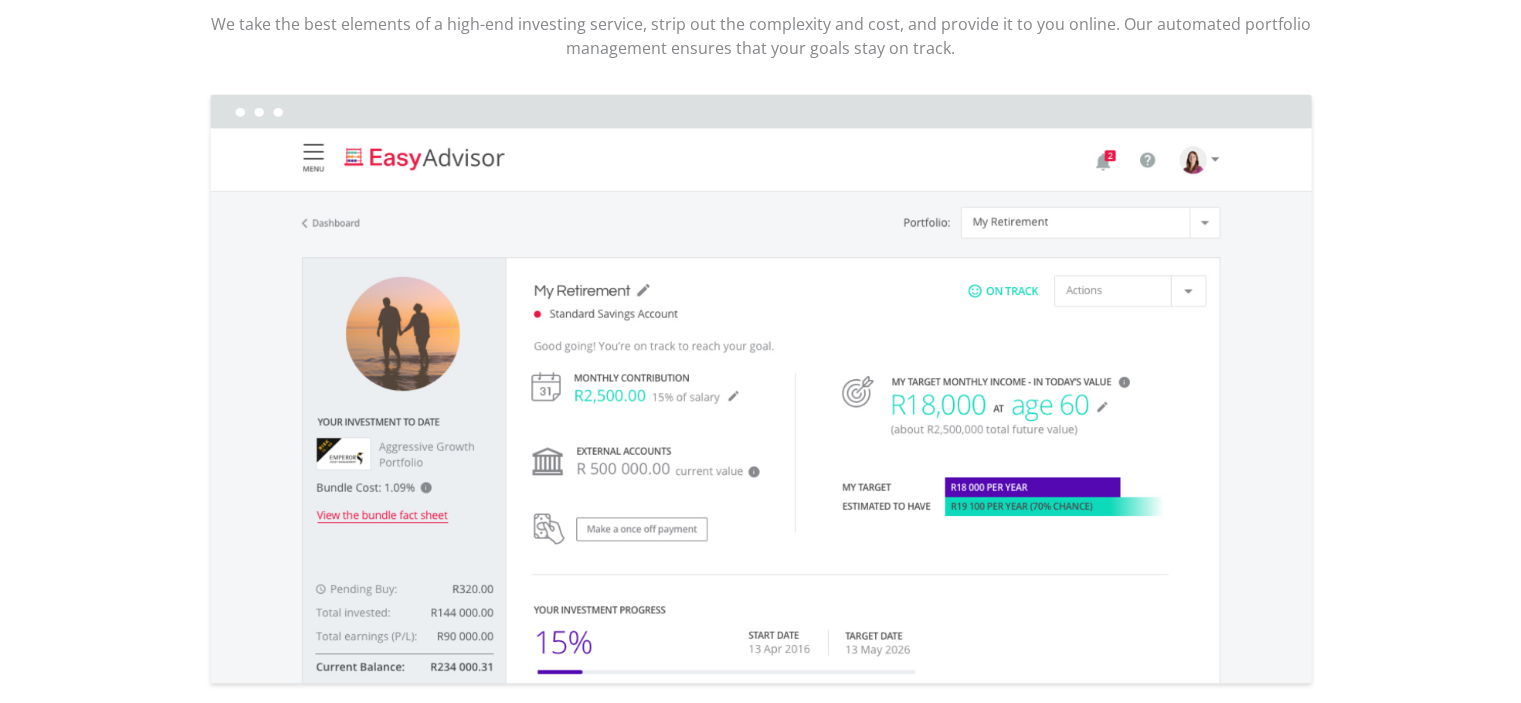 scroll, scrollTop: 3000, scrollLeft: 0, axis: vertical 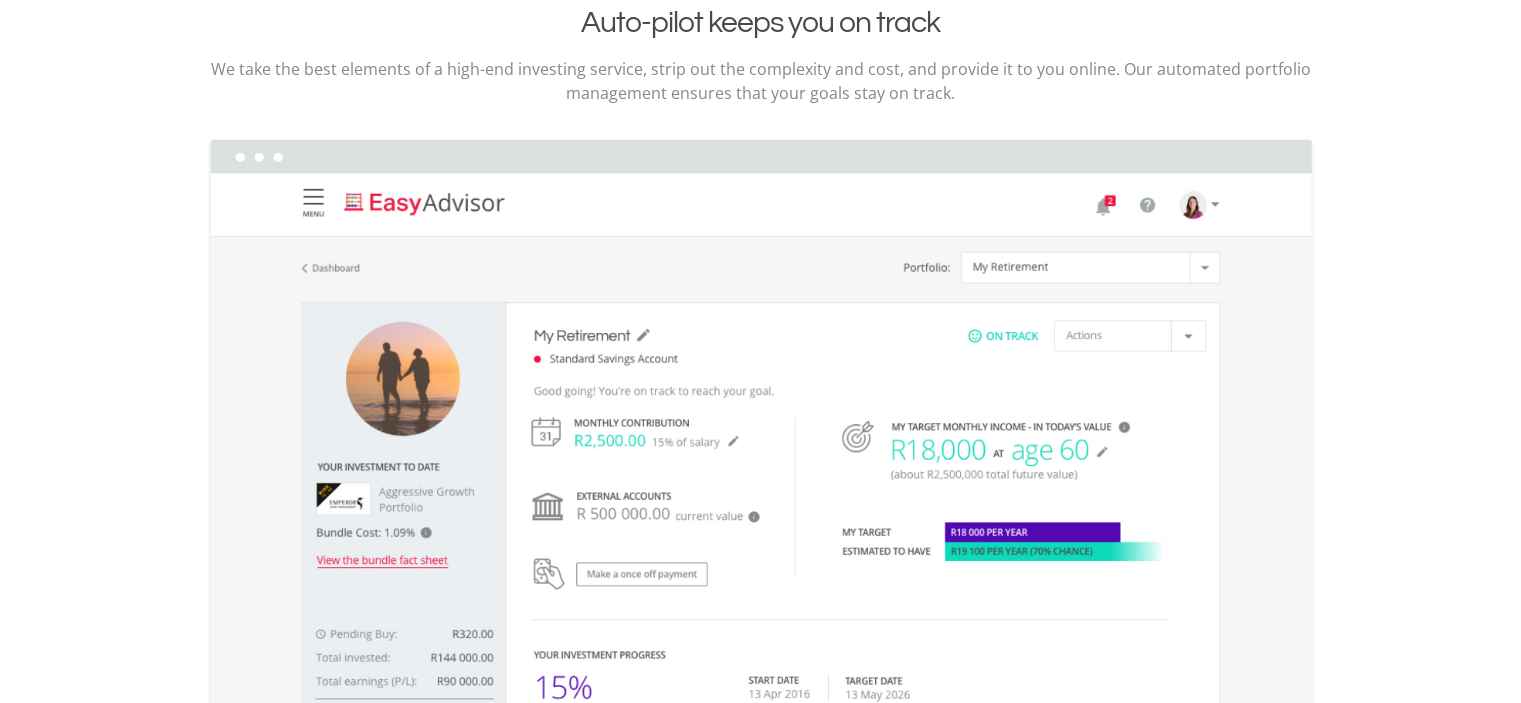 click at bounding box center (761, 436) 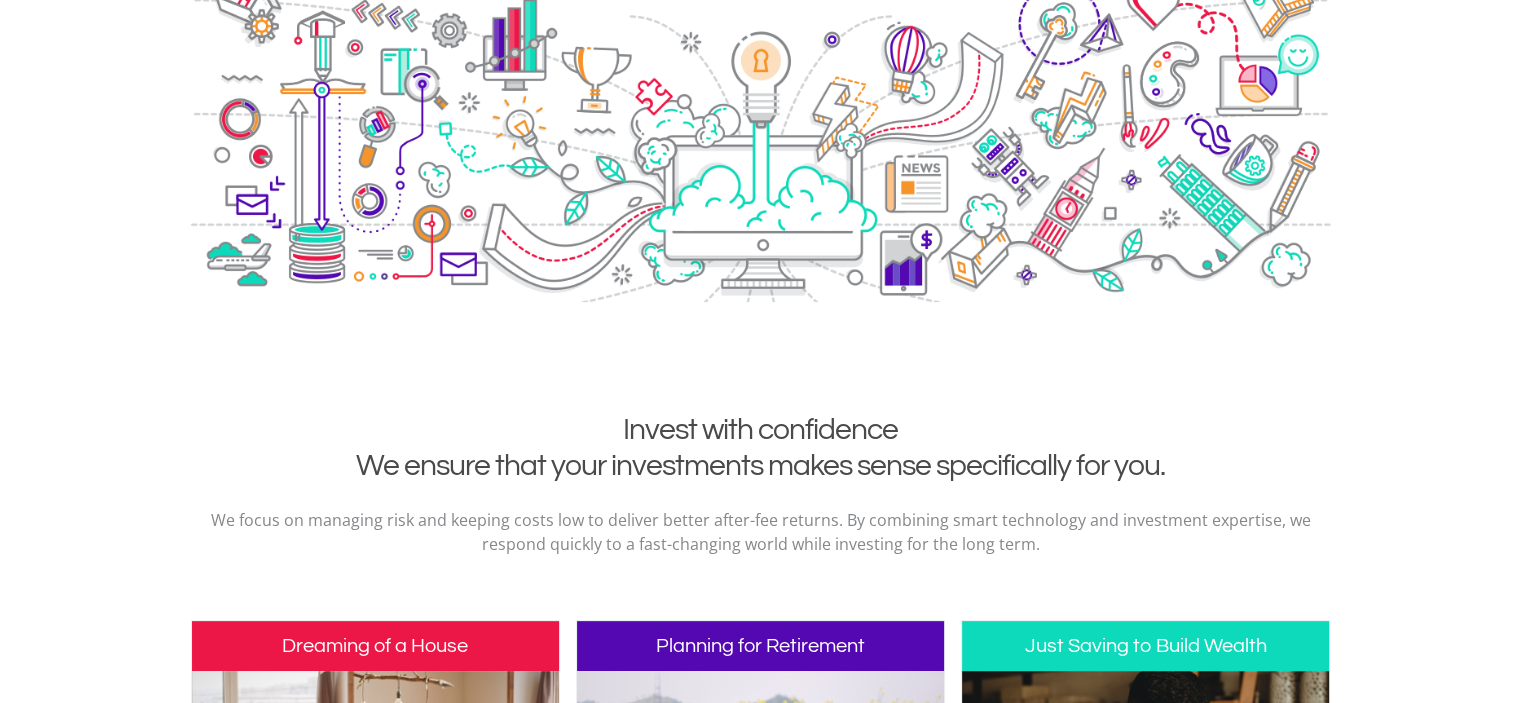 scroll, scrollTop: 0, scrollLeft: 0, axis: both 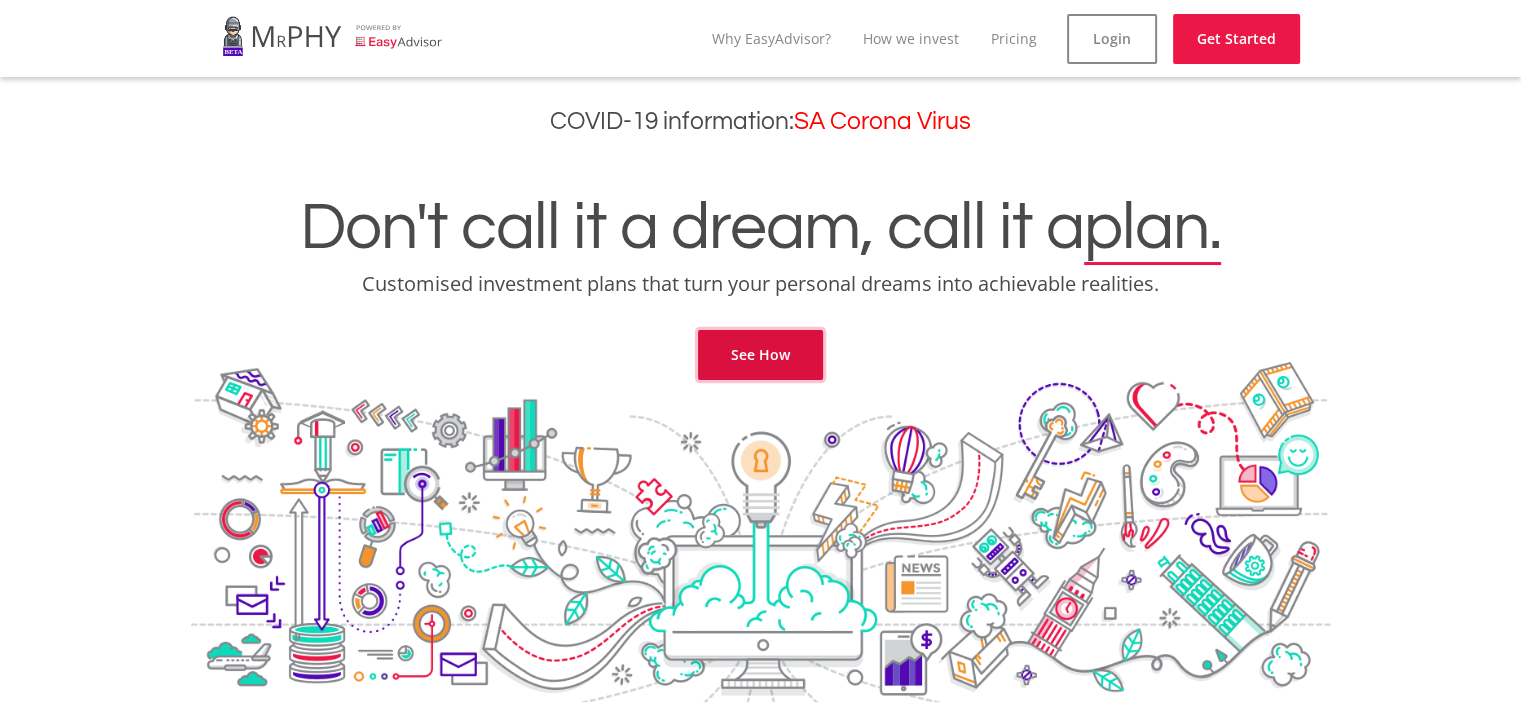 click on "See How" at bounding box center (760, 355) 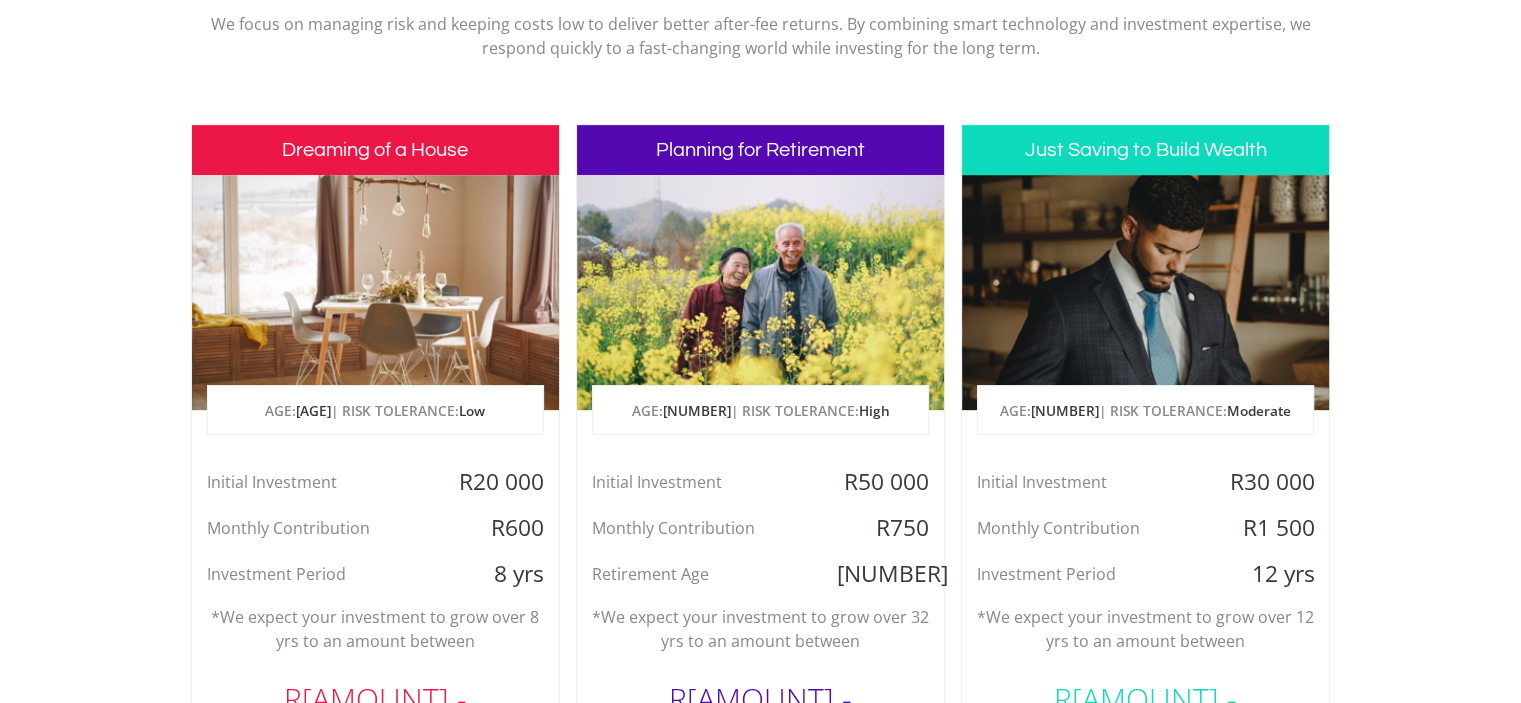 scroll, scrollTop: 812, scrollLeft: 0, axis: vertical 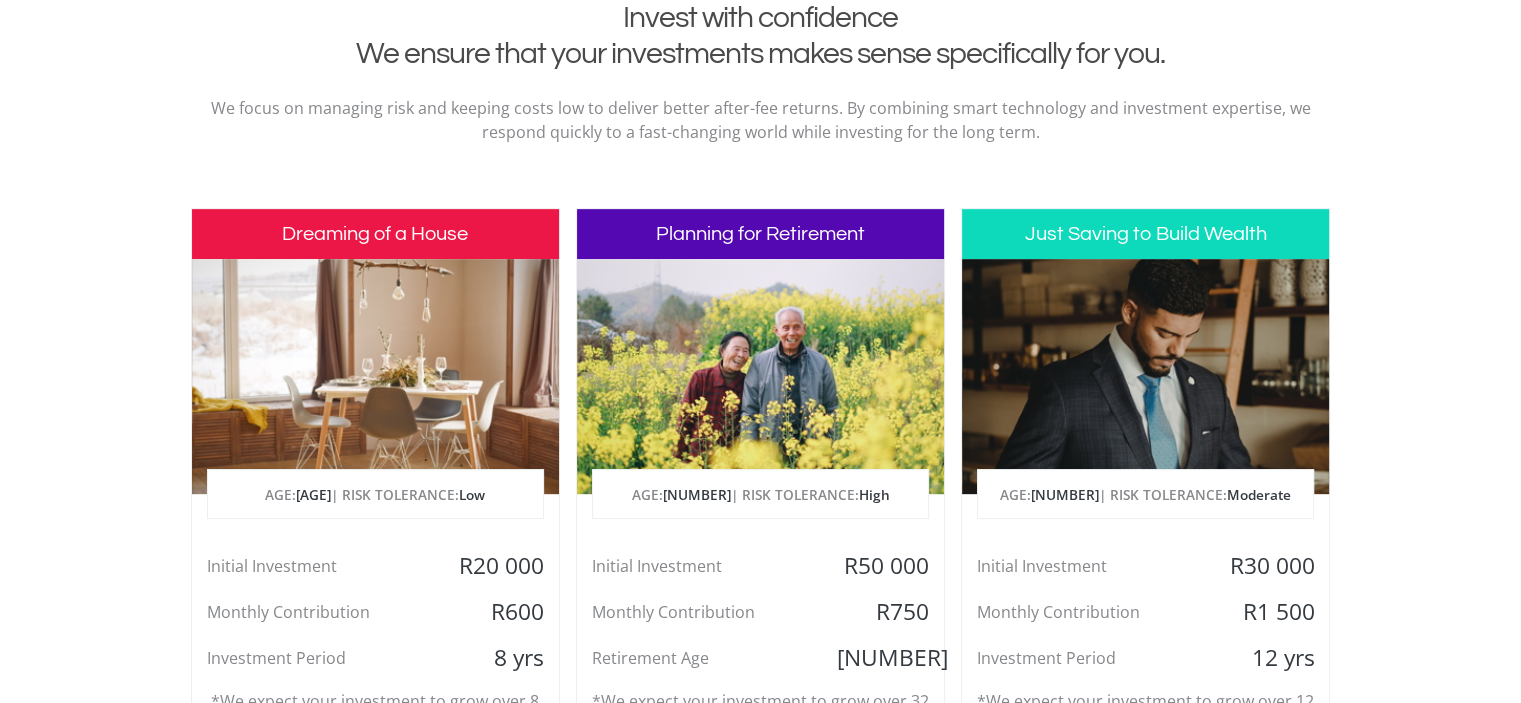 click on "Planning for Retirement" at bounding box center [760, 234] 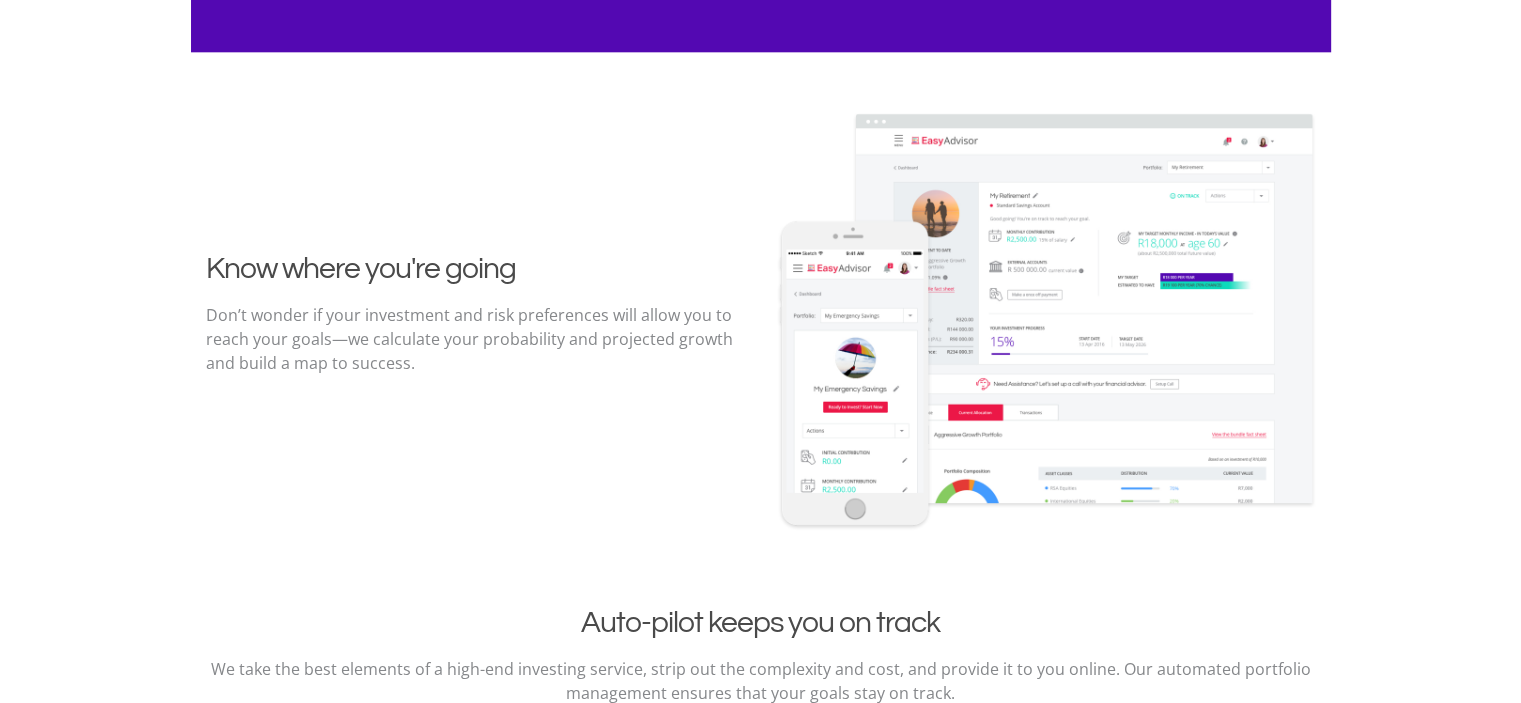 scroll, scrollTop: 2412, scrollLeft: 0, axis: vertical 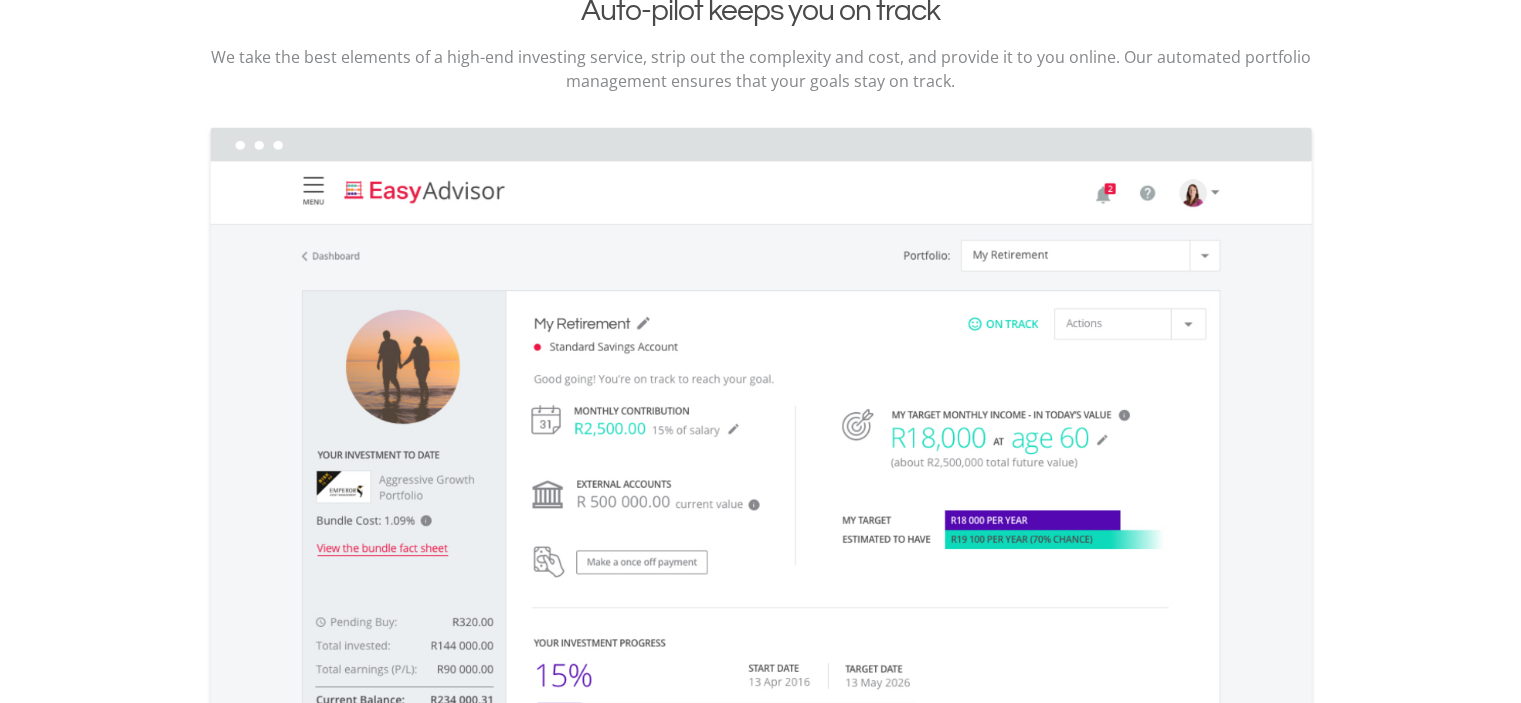click at bounding box center [761, 424] 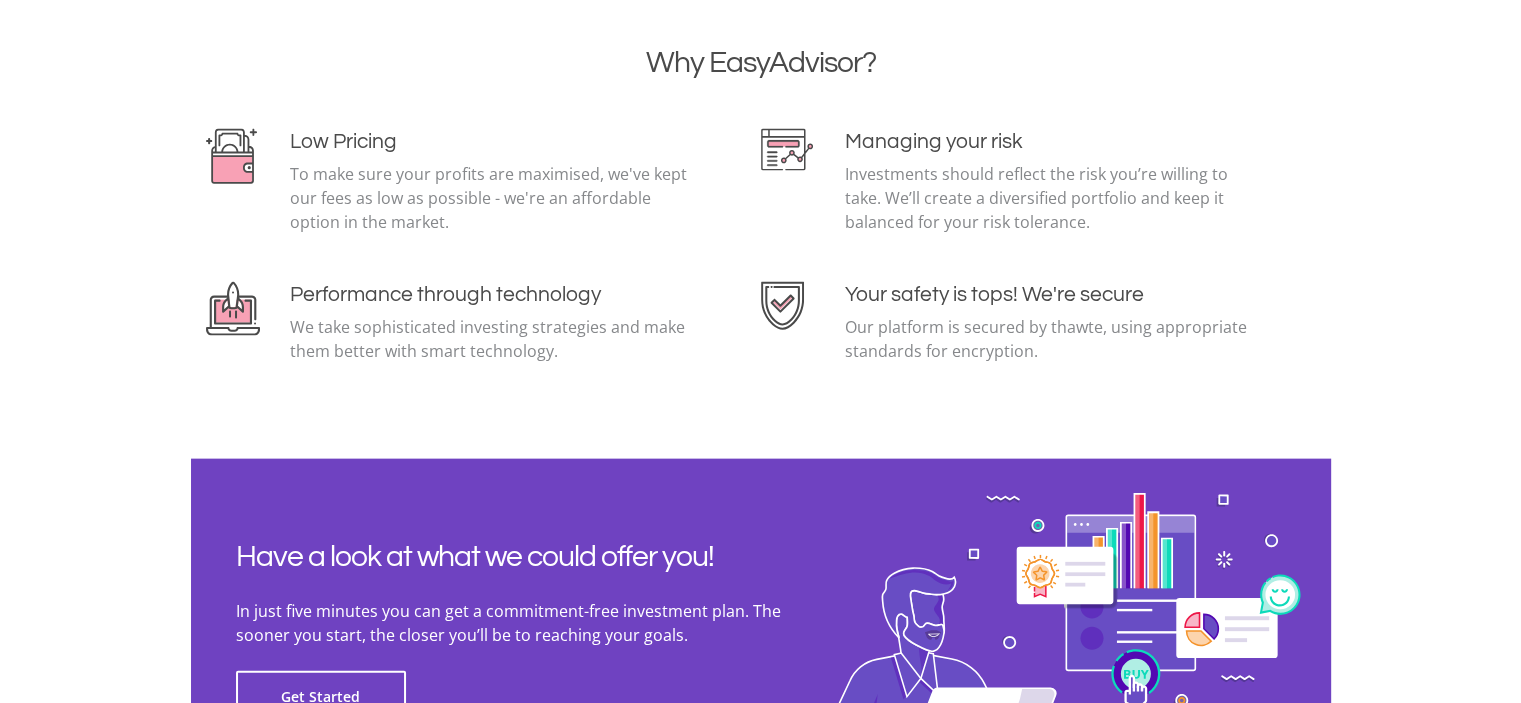 scroll, scrollTop: 4512, scrollLeft: 0, axis: vertical 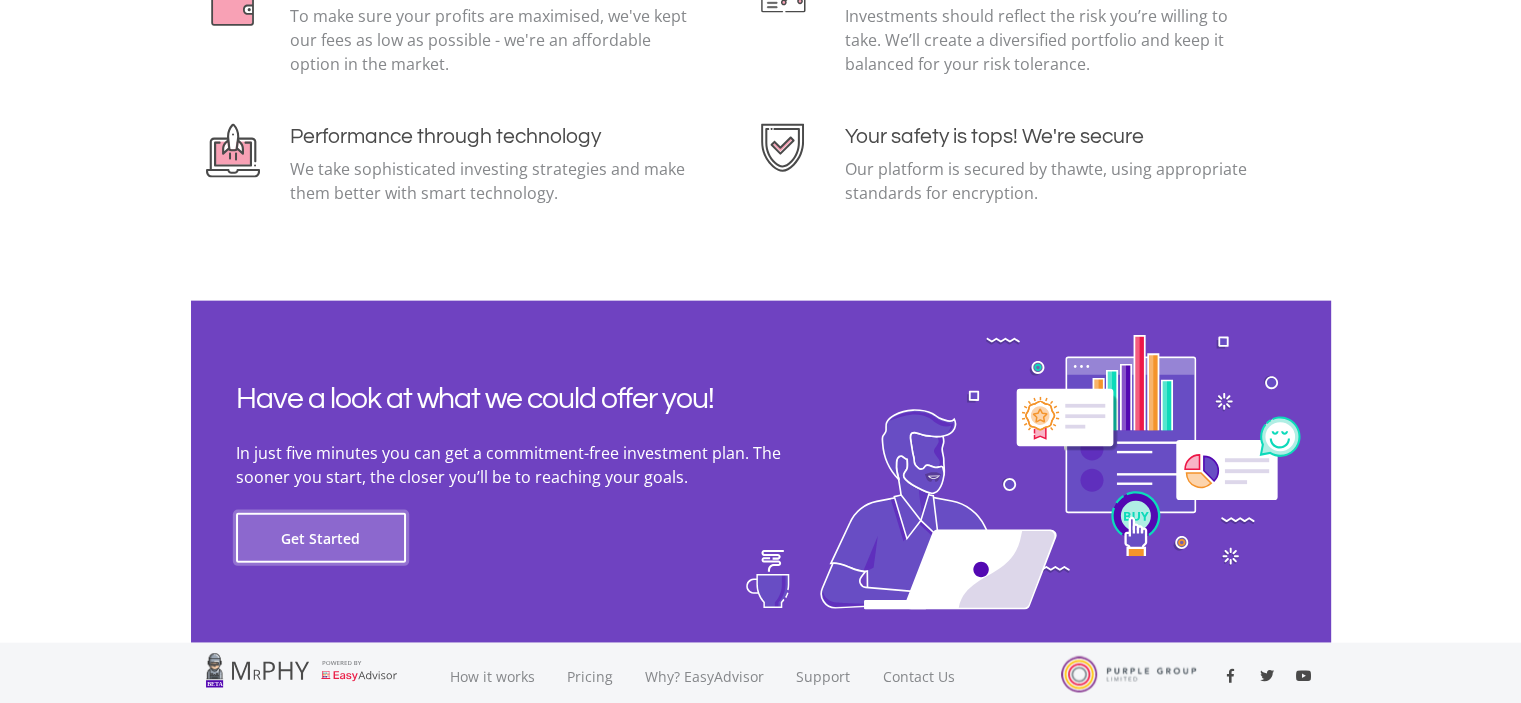 click on "Get Started" at bounding box center (321, 538) 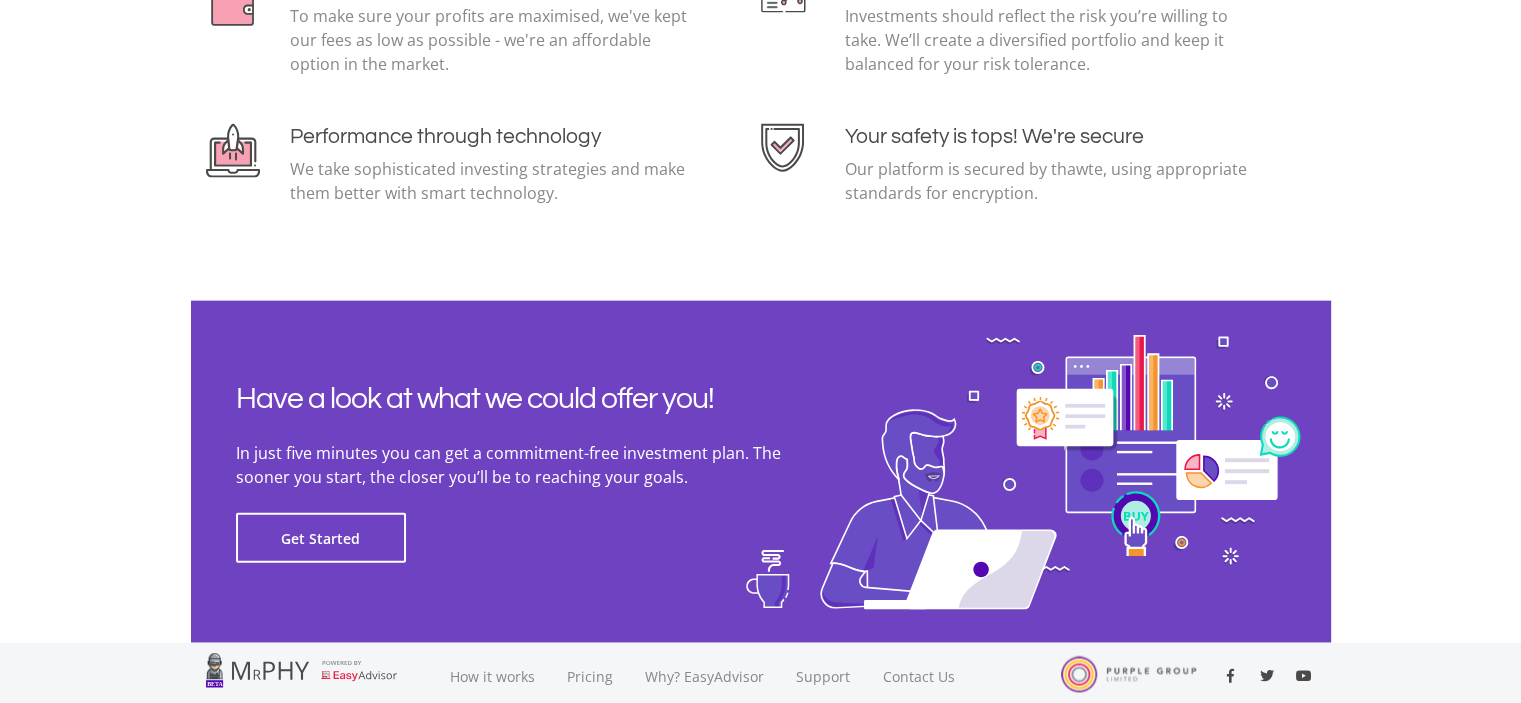 scroll, scrollTop: 4556, scrollLeft: 0, axis: vertical 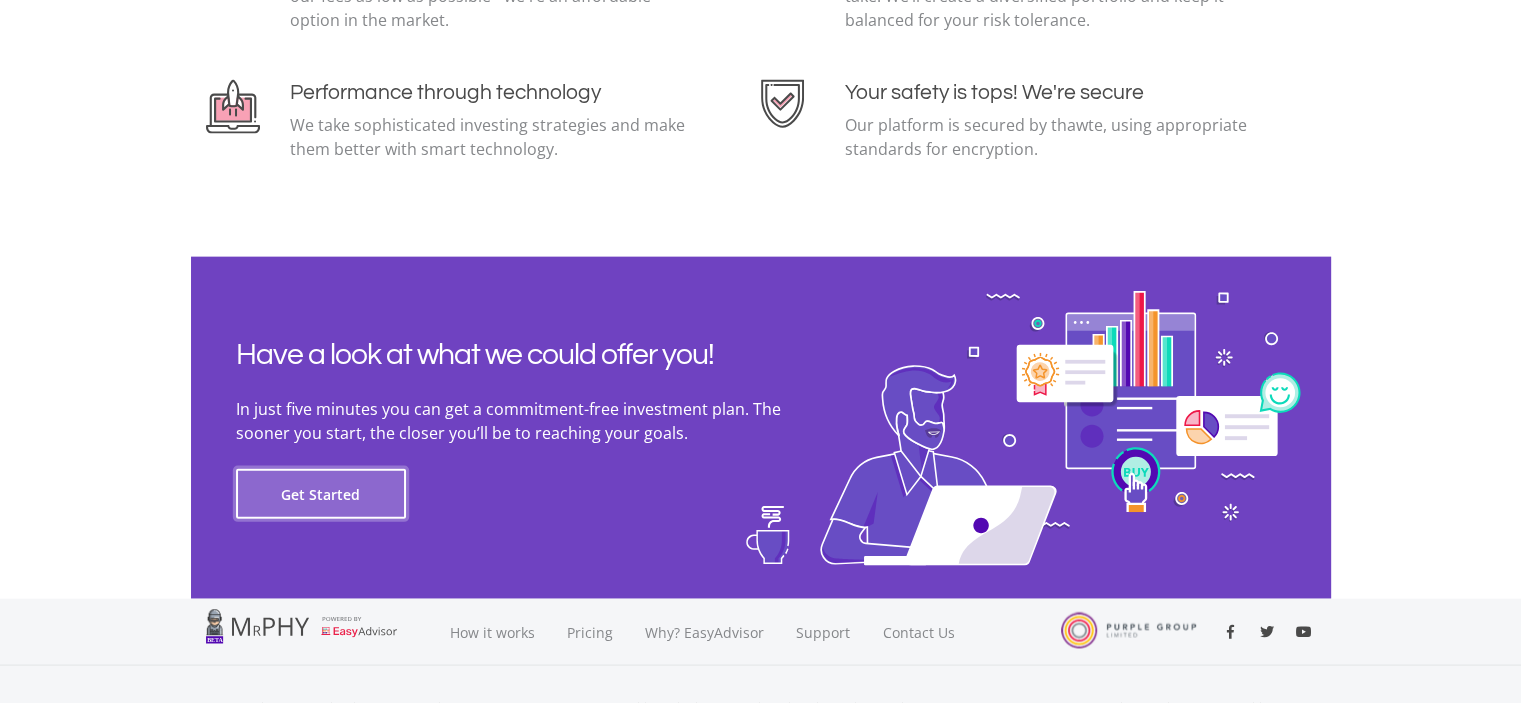 click on "Get Started" at bounding box center [321, 494] 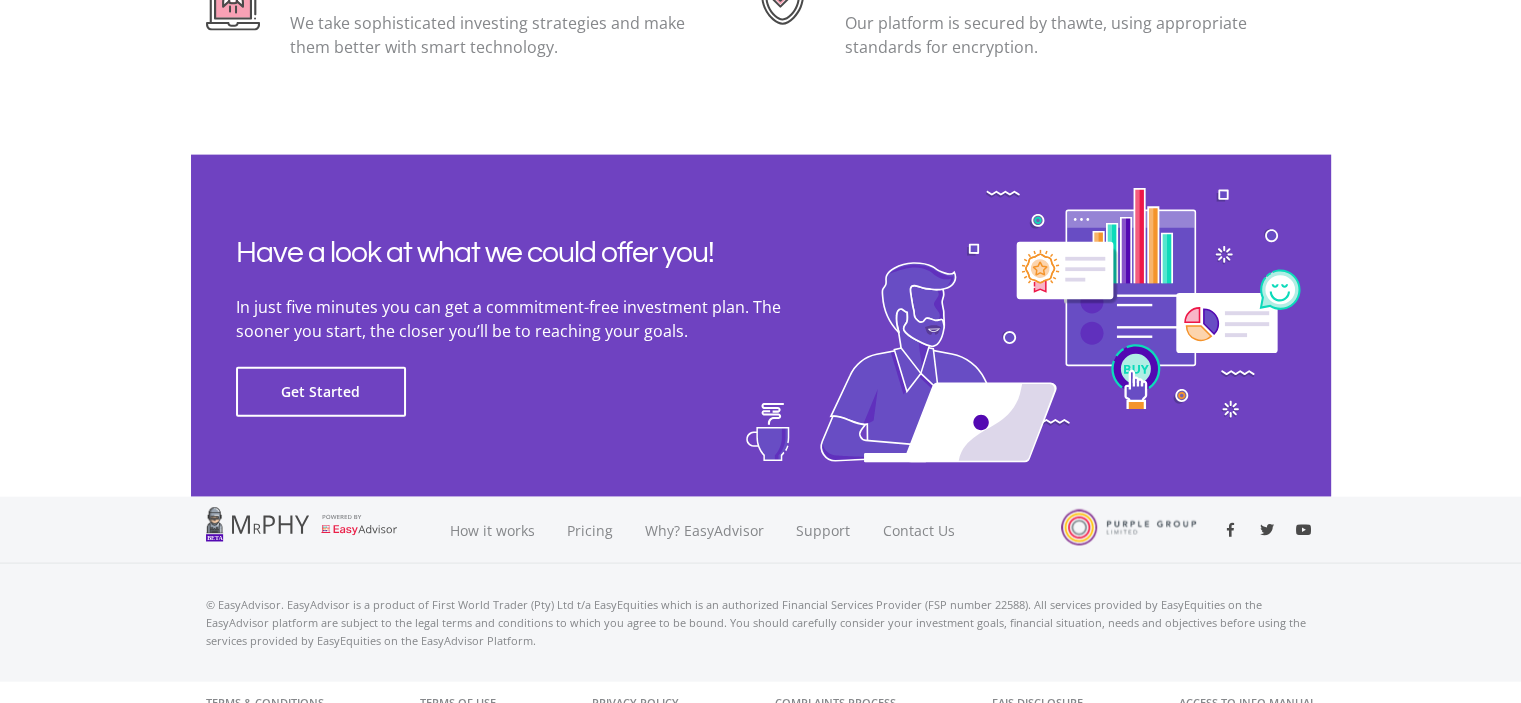 scroll, scrollTop: 4556, scrollLeft: 0, axis: vertical 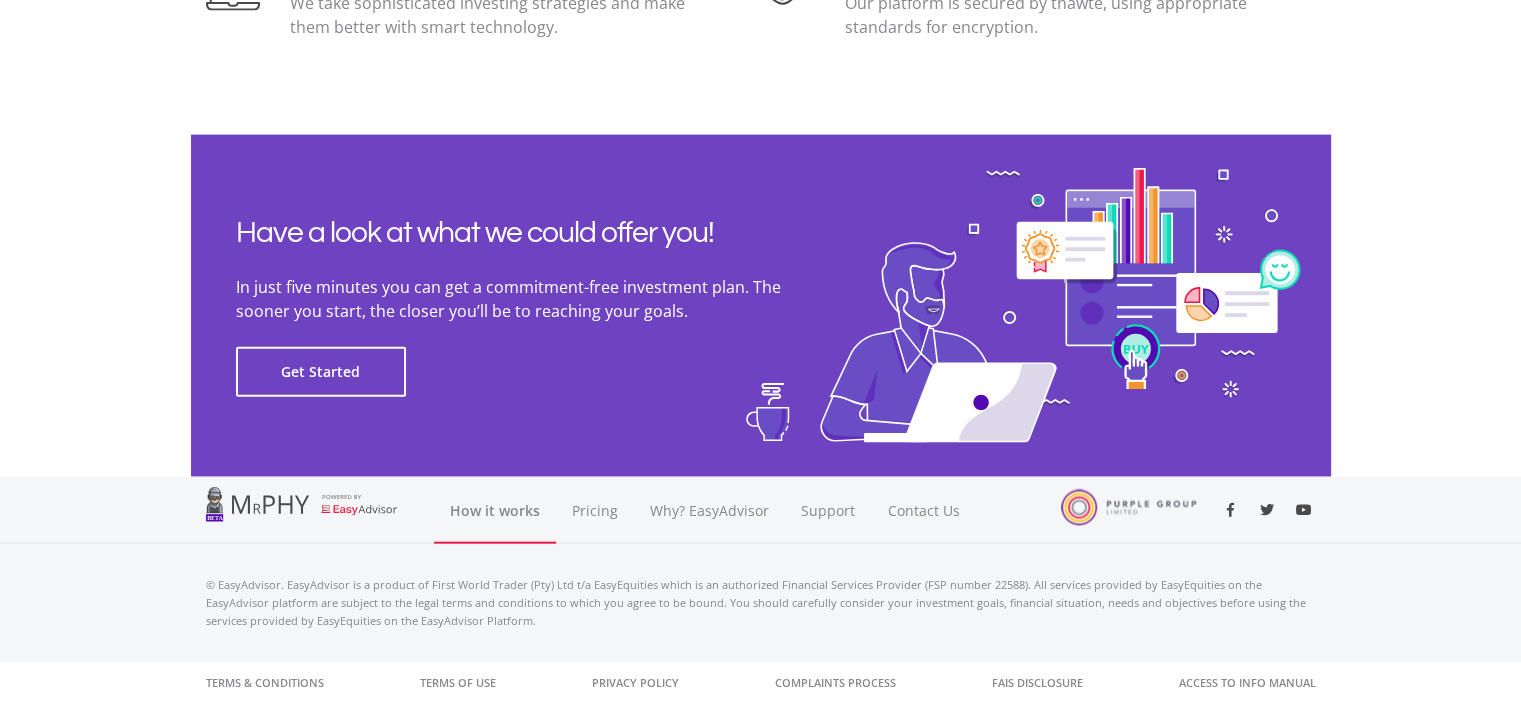 click on "How it works" at bounding box center (495, 510) 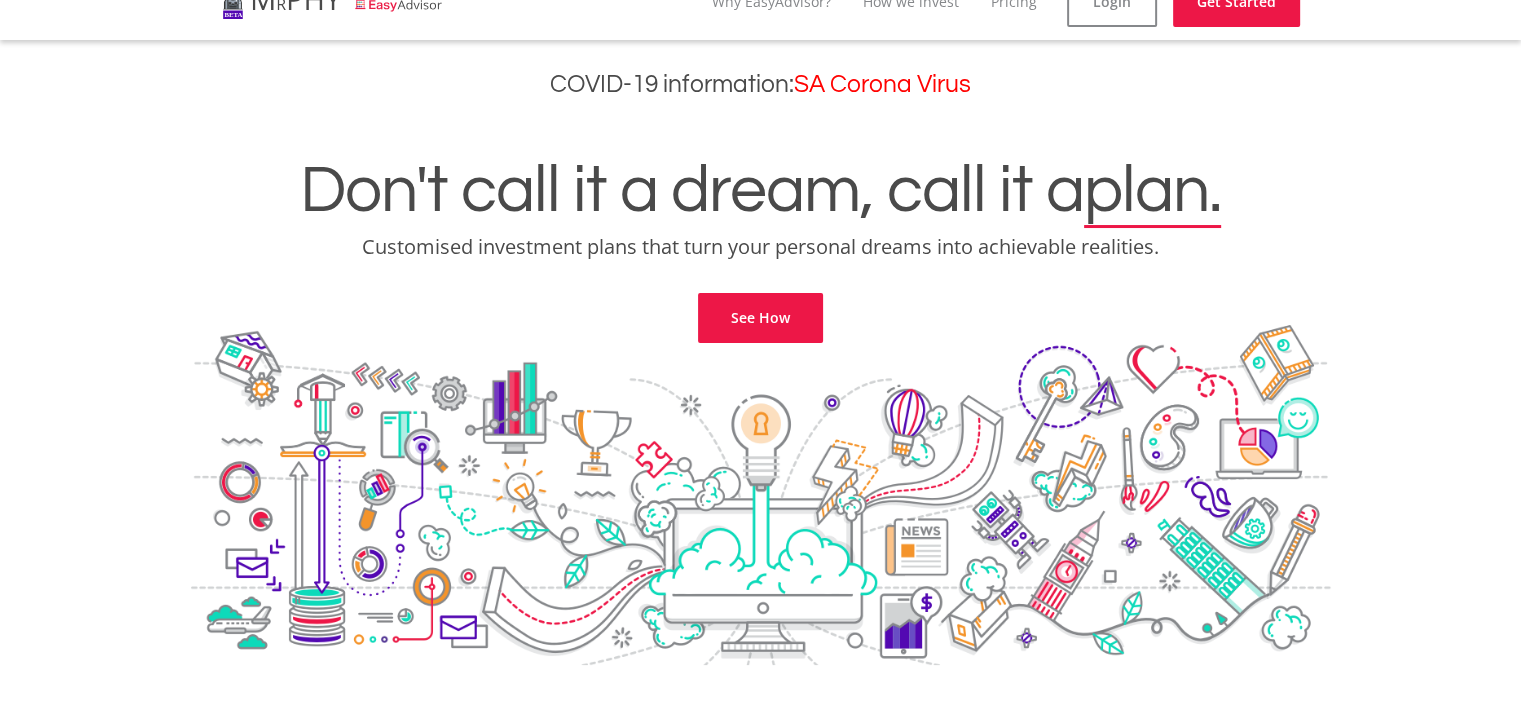 scroll, scrollTop: 0, scrollLeft: 0, axis: both 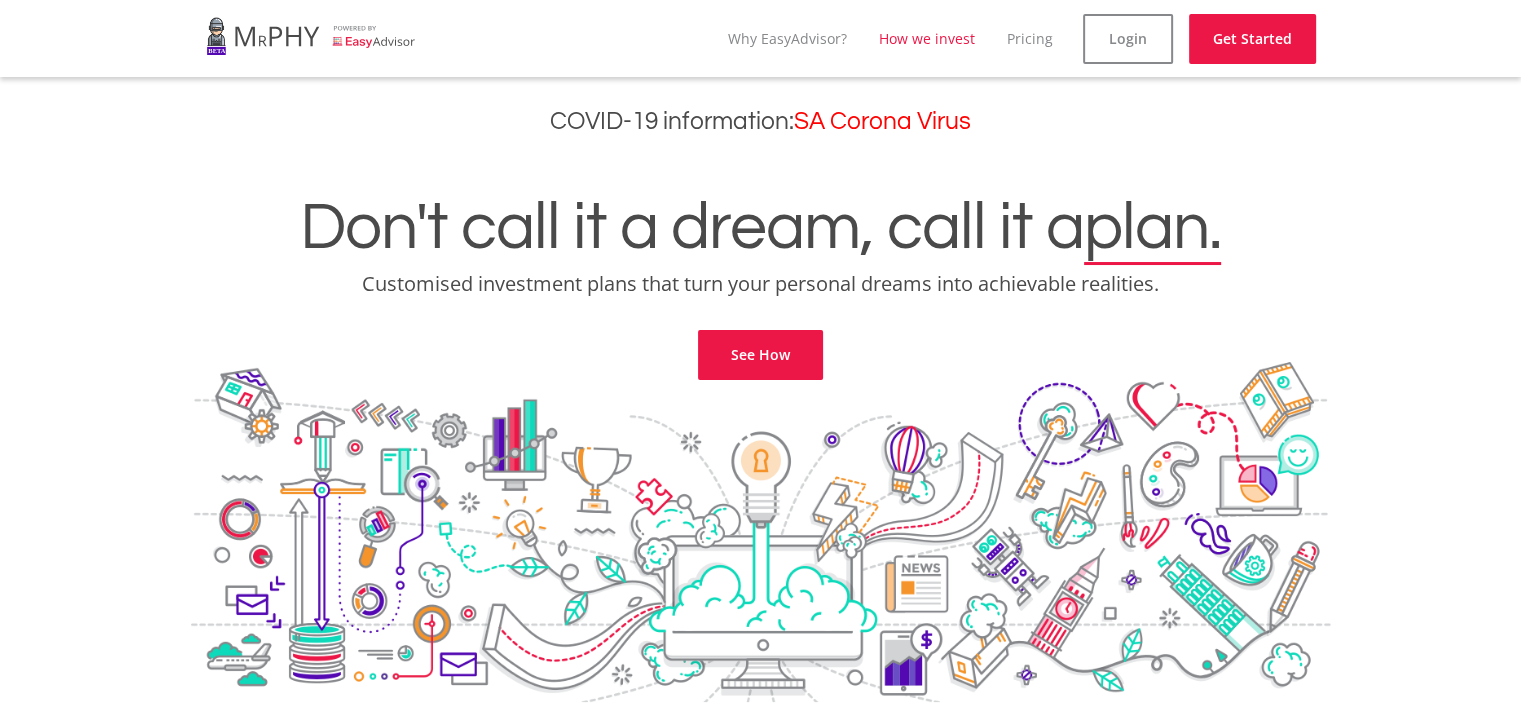 click on "How we invest" at bounding box center (927, 38) 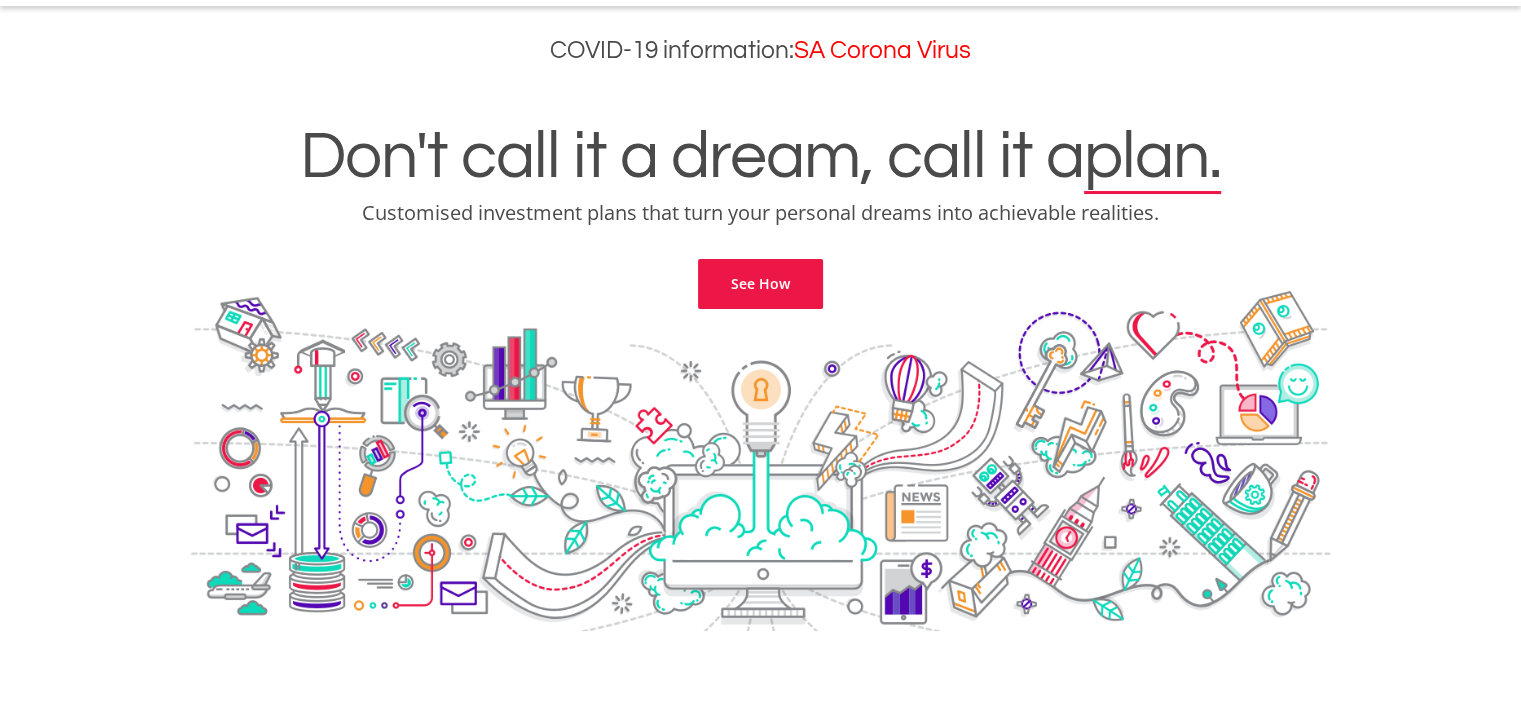 scroll, scrollTop: 0, scrollLeft: 0, axis: both 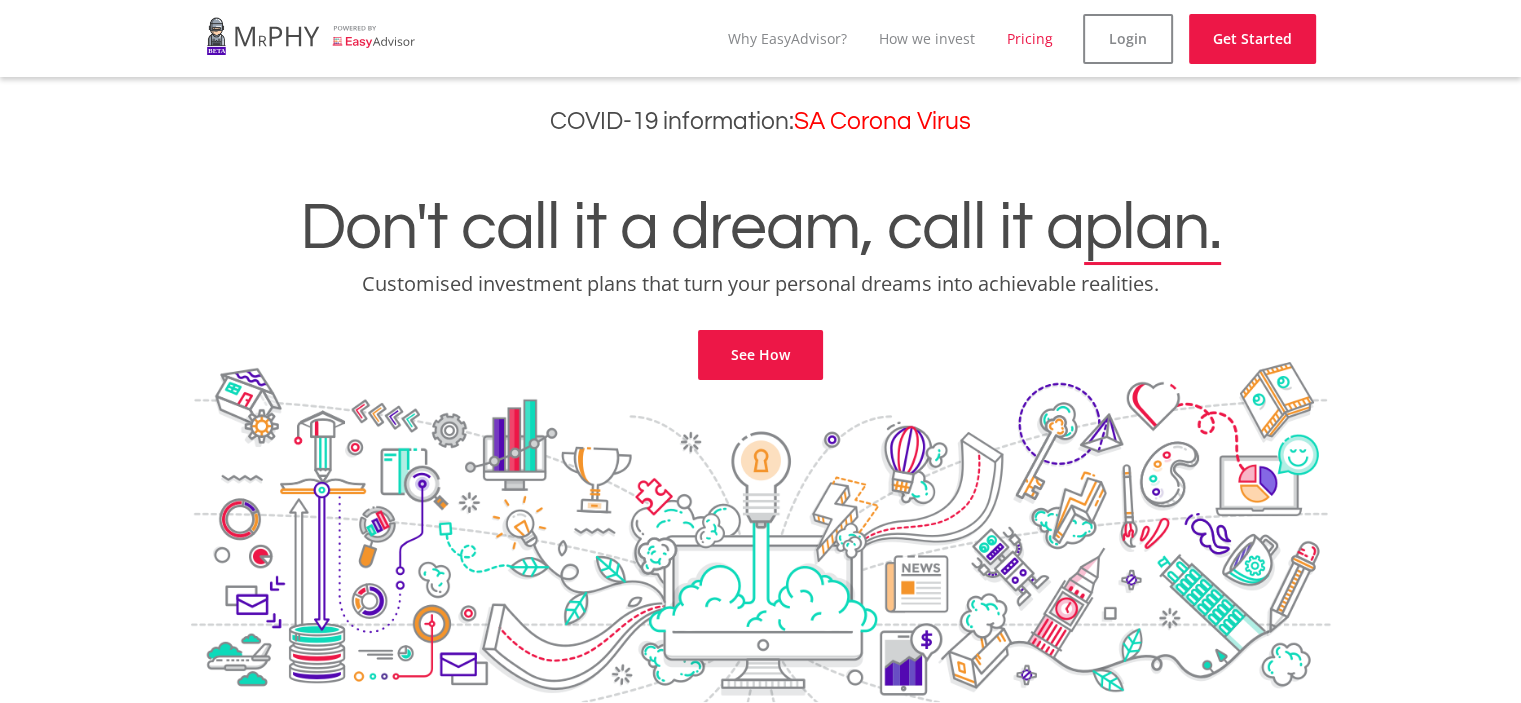 click on "Pricing" at bounding box center (1030, 38) 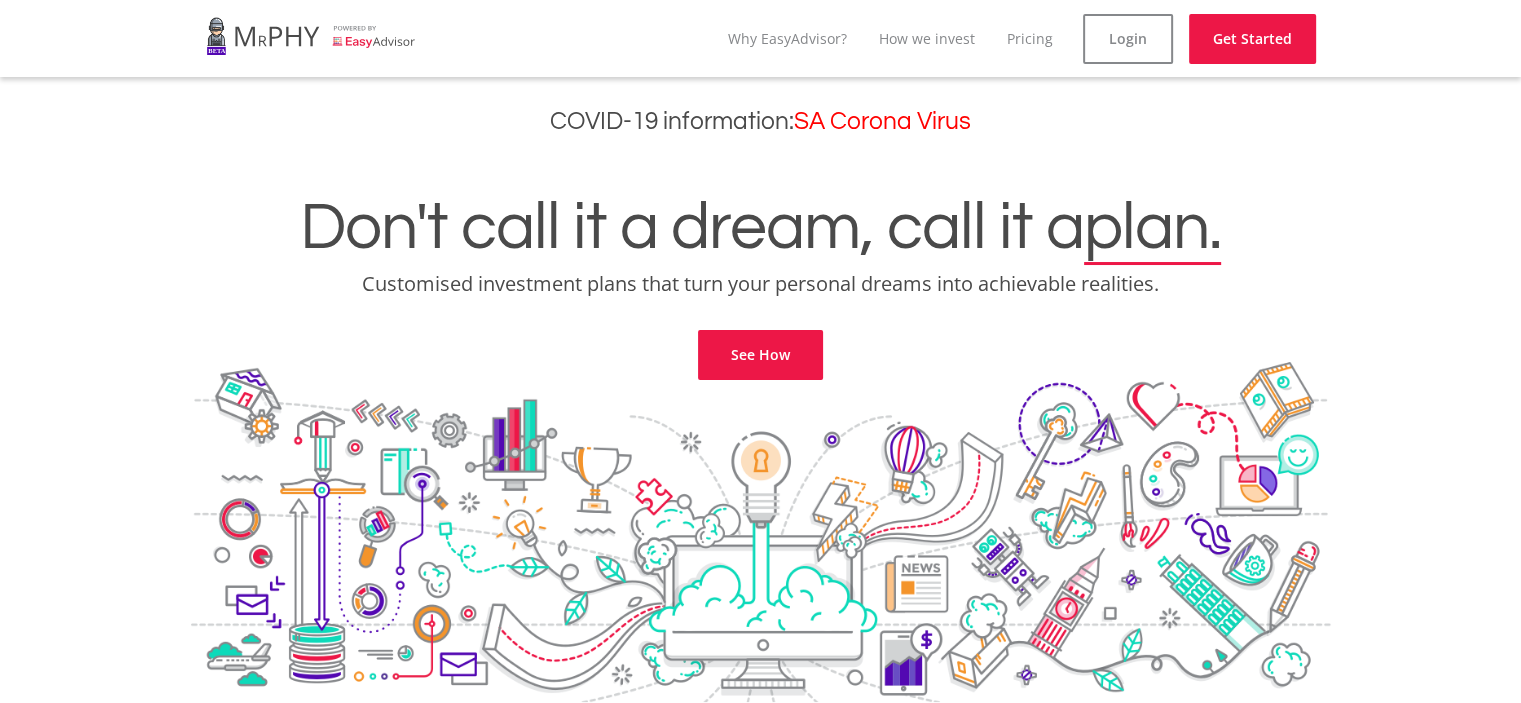 scroll, scrollTop: 3660, scrollLeft: 0, axis: vertical 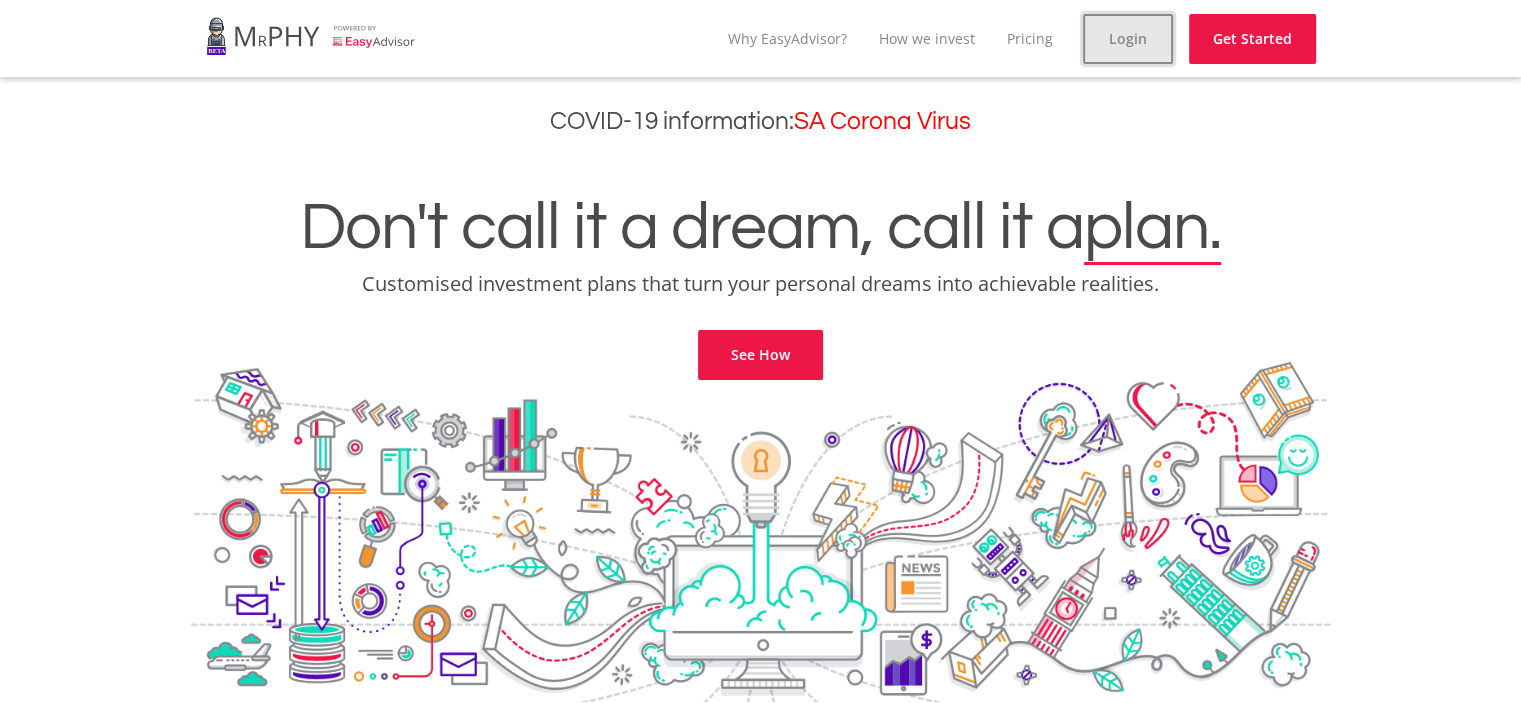 click on "Login" at bounding box center (1128, 39) 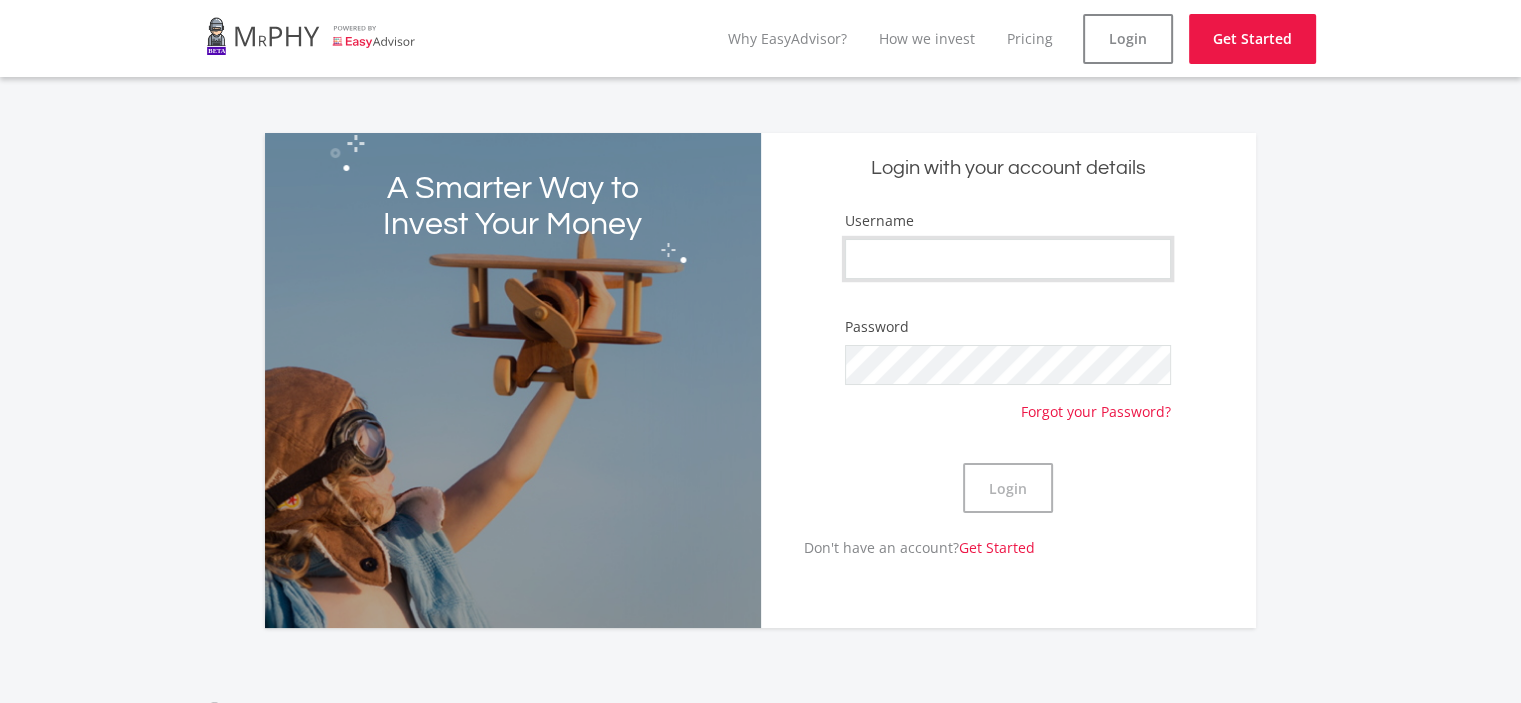 click on "Username" at bounding box center (1008, 259) 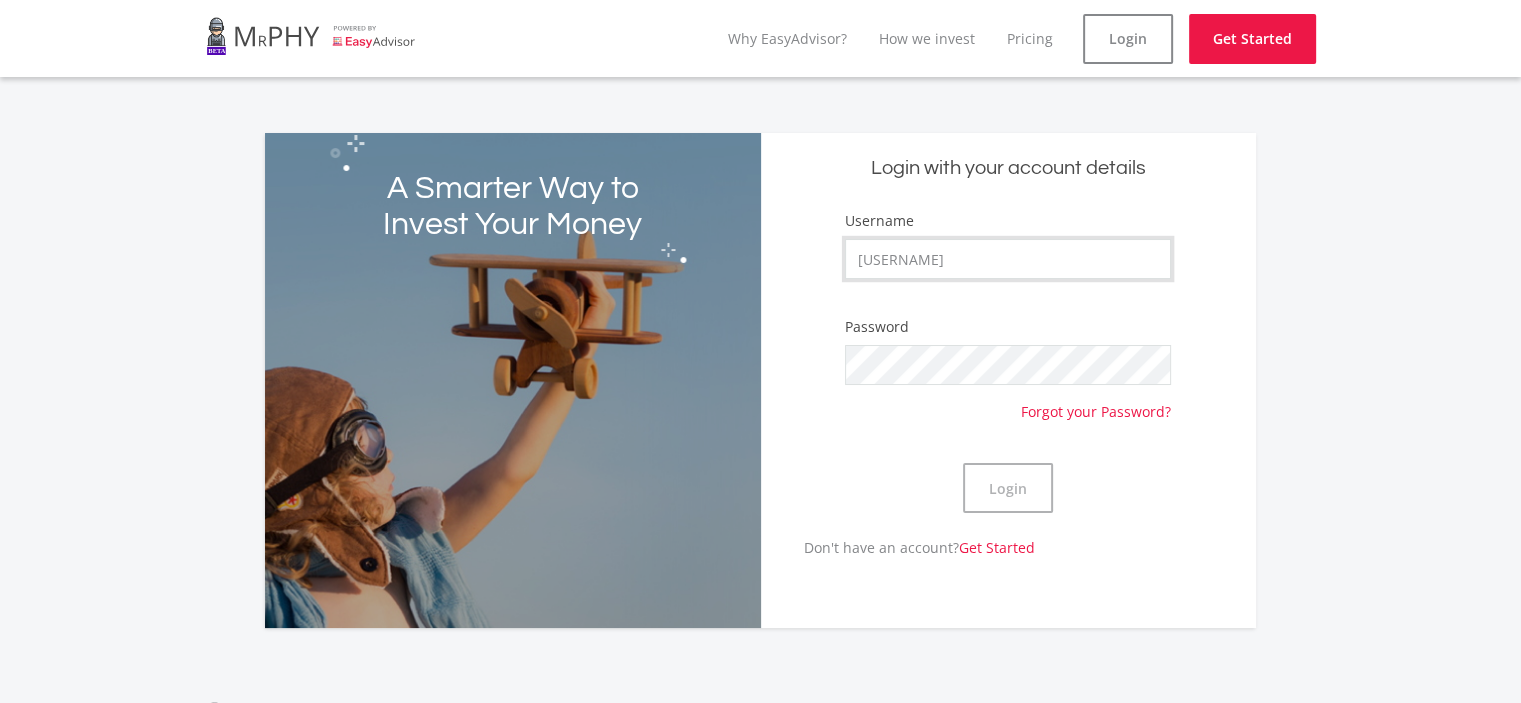 type on "[USERNAME]" 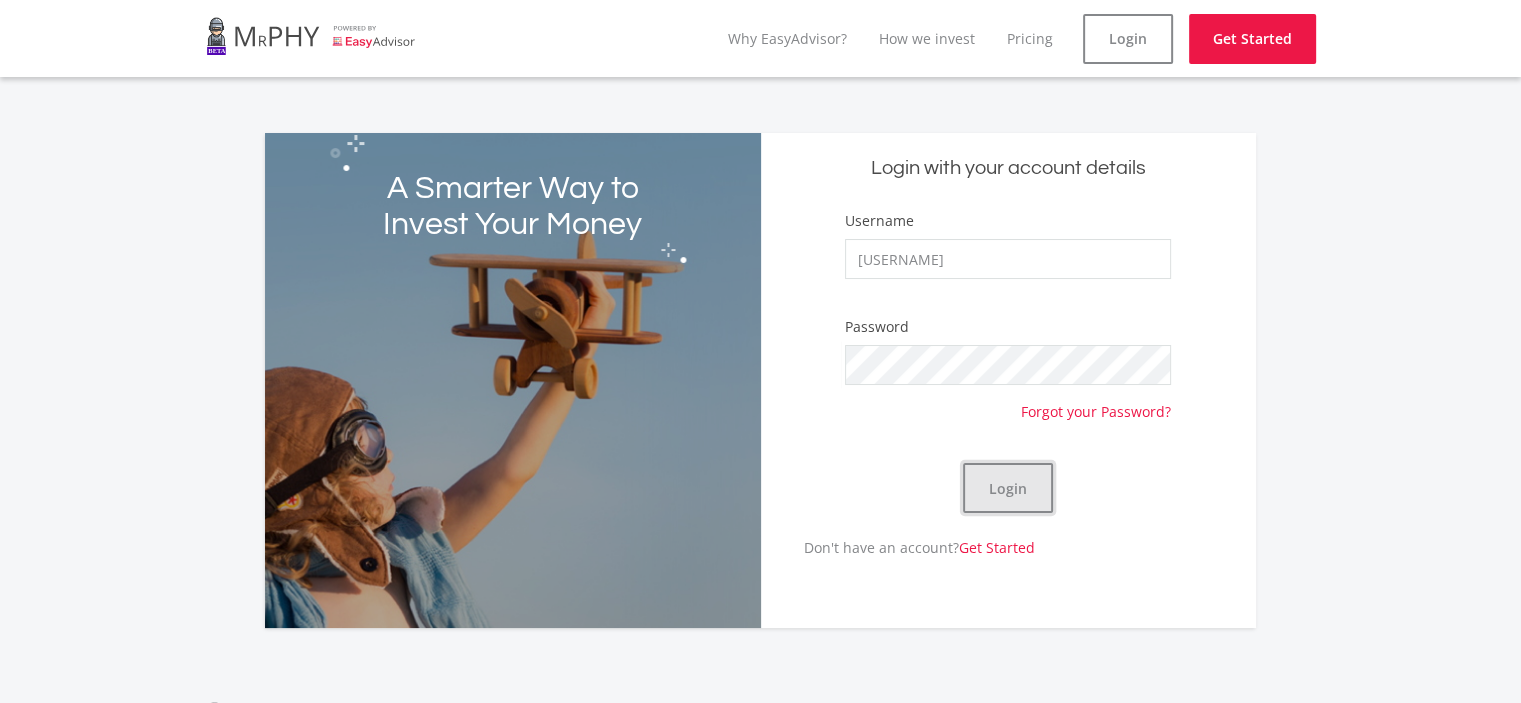 click on "Login" at bounding box center (1008, 488) 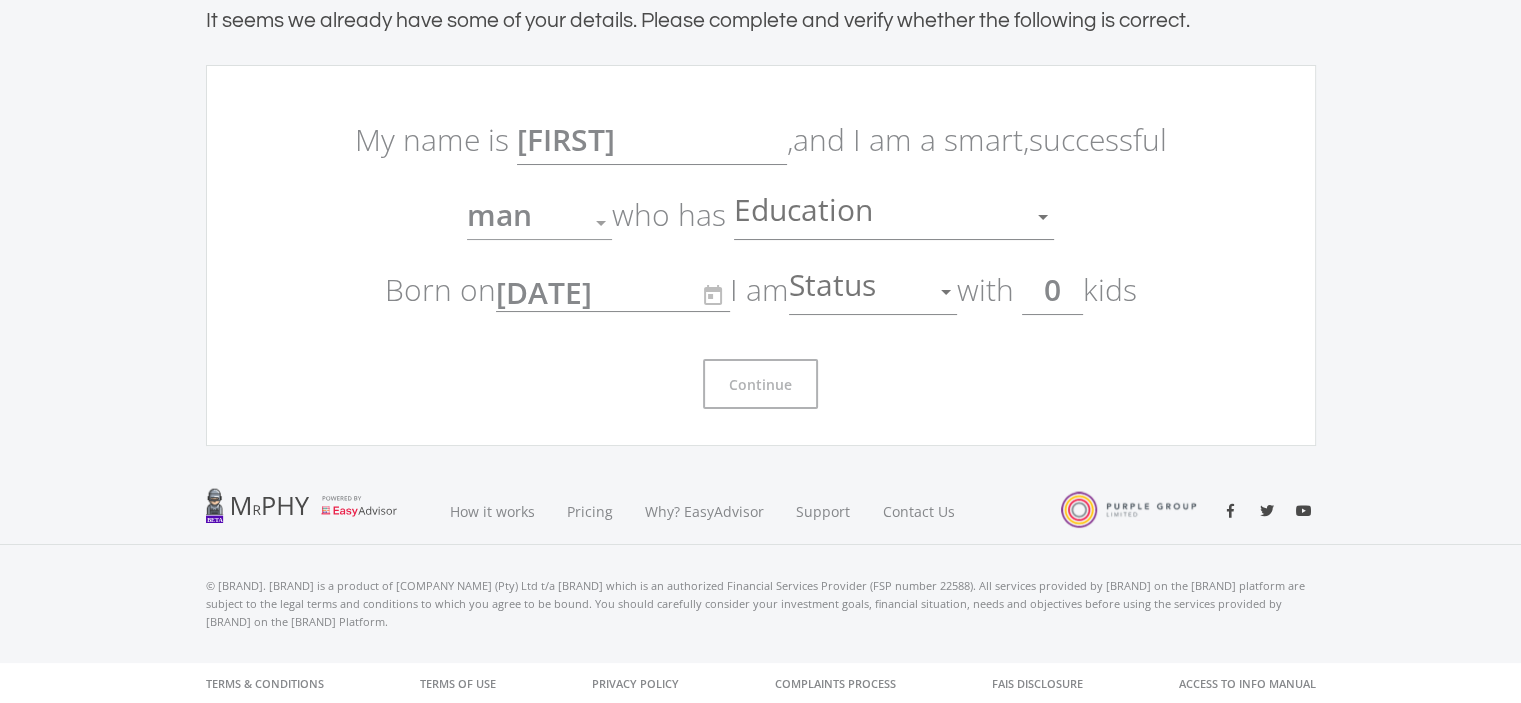 scroll, scrollTop: 102, scrollLeft: 0, axis: vertical 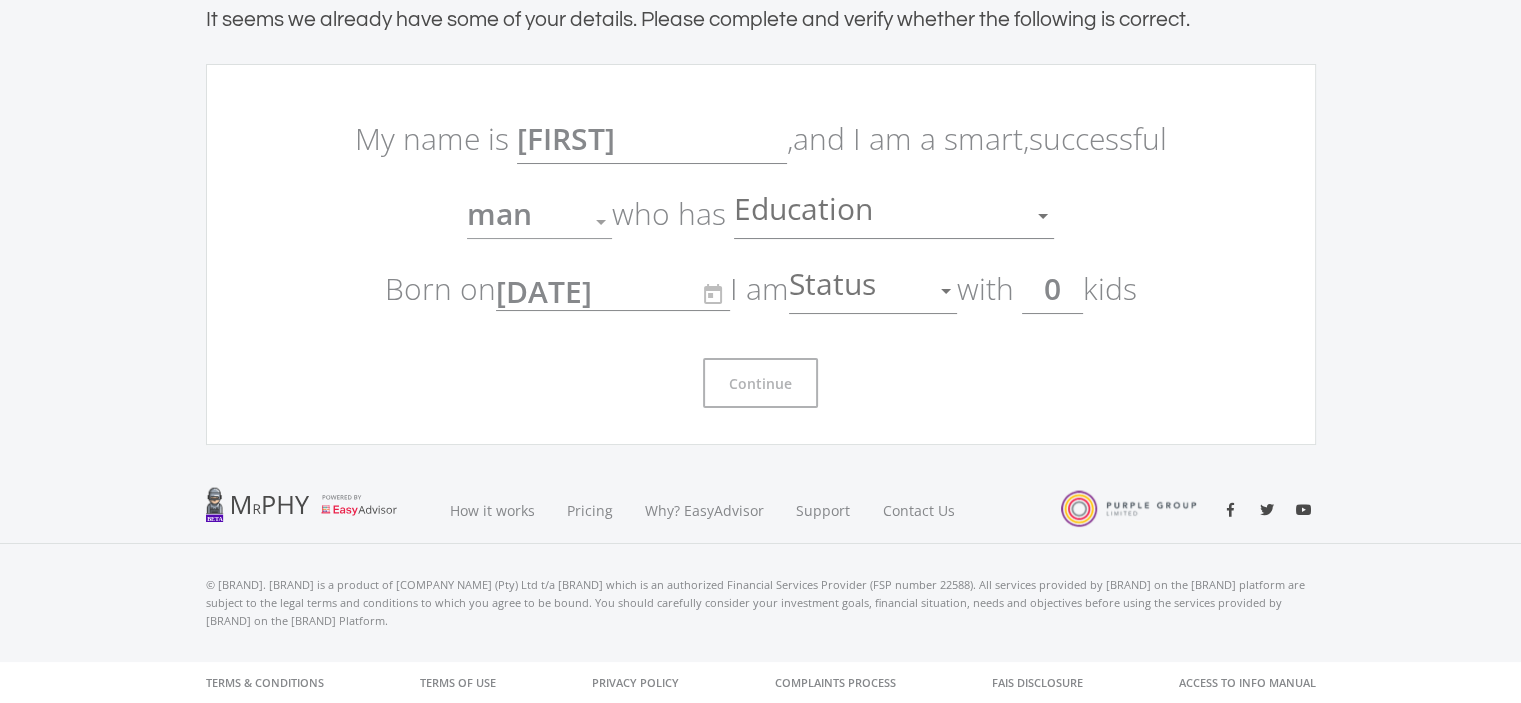 click on "Education" at bounding box center [879, 216] 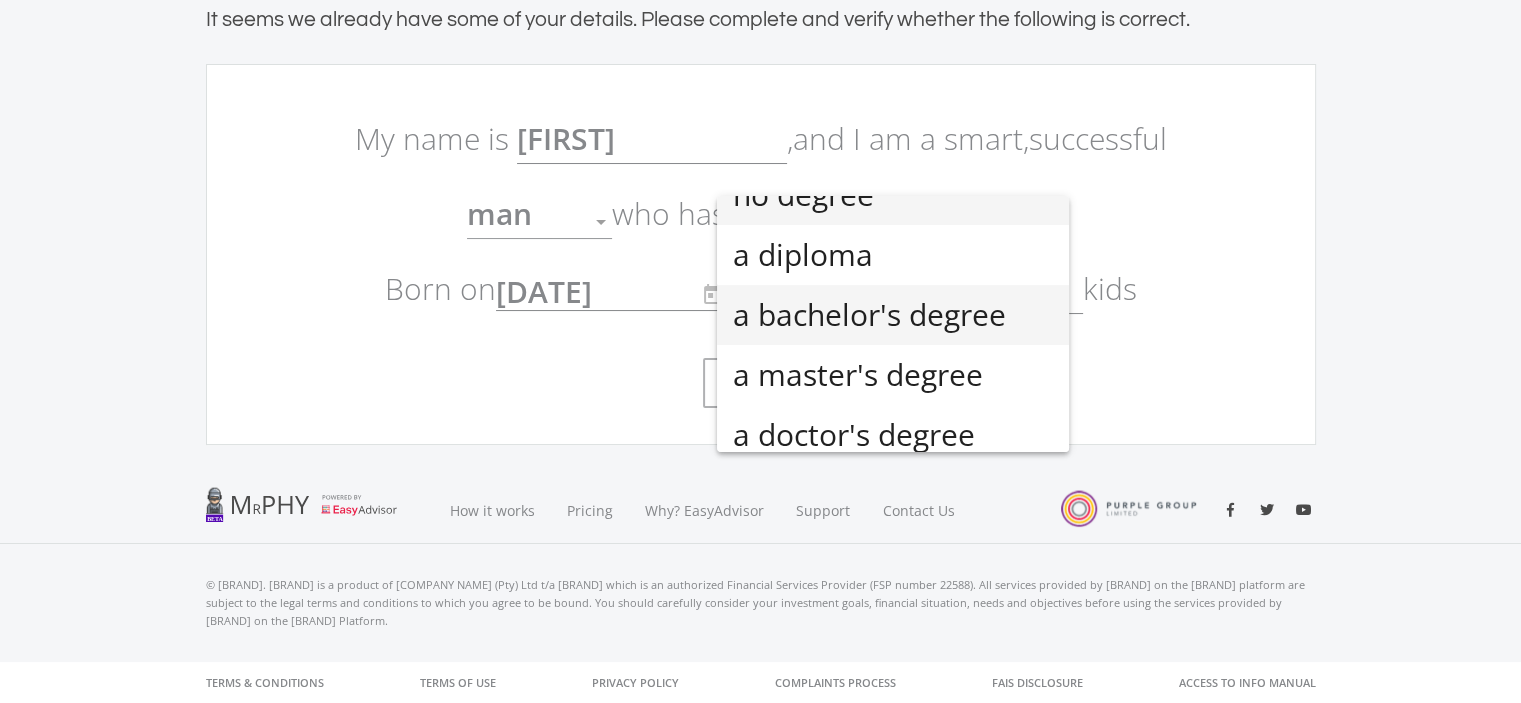 scroll, scrollTop: 44, scrollLeft: 0, axis: vertical 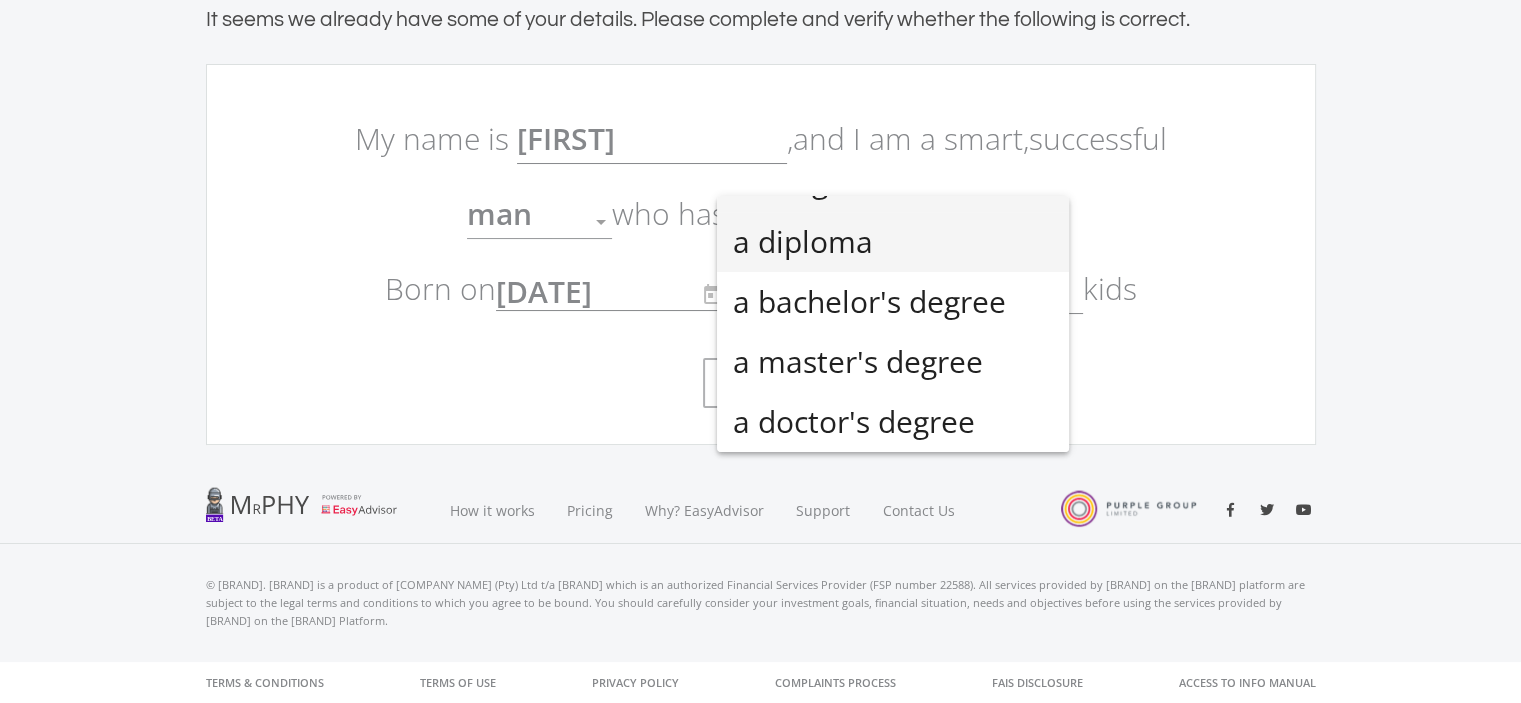 click on "a diploma" at bounding box center (893, 242) 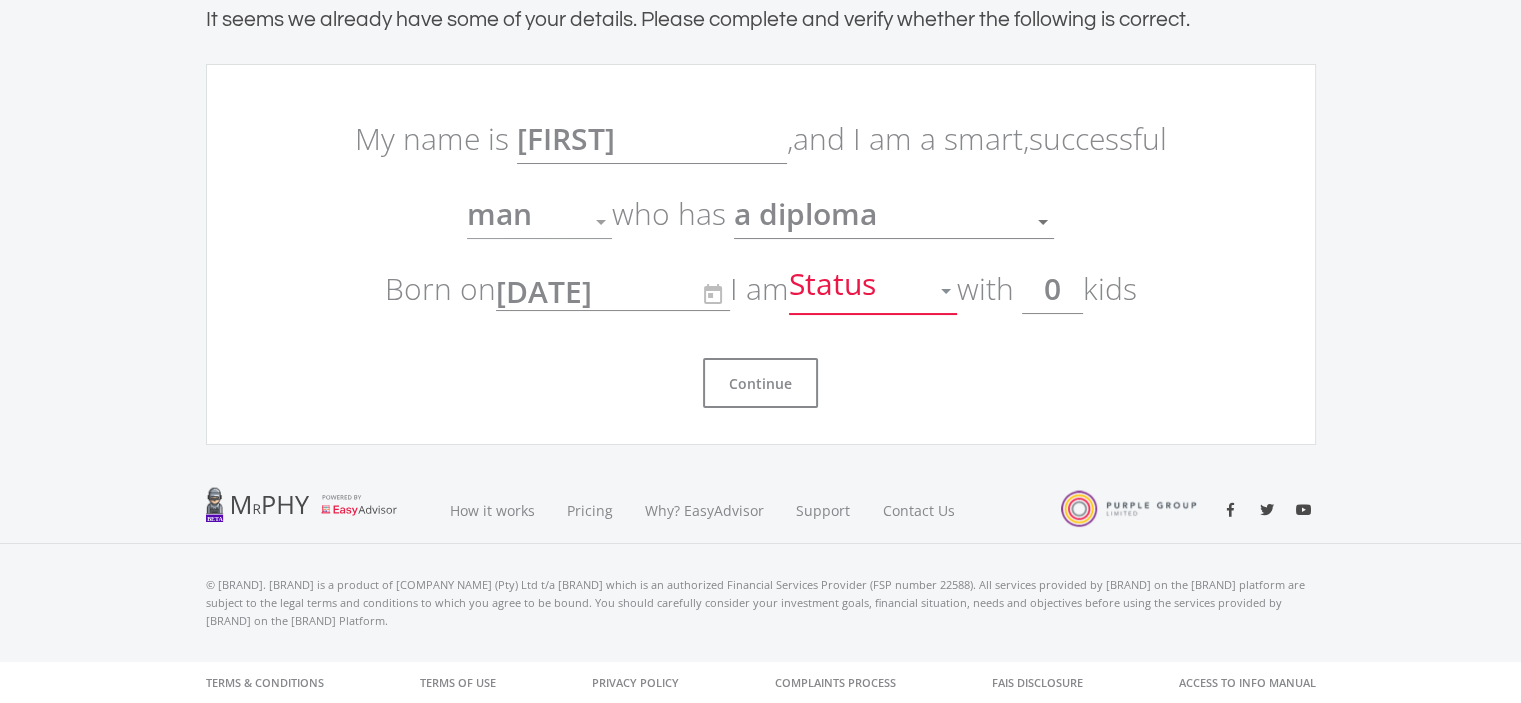 click on "Status" at bounding box center [858, 291] 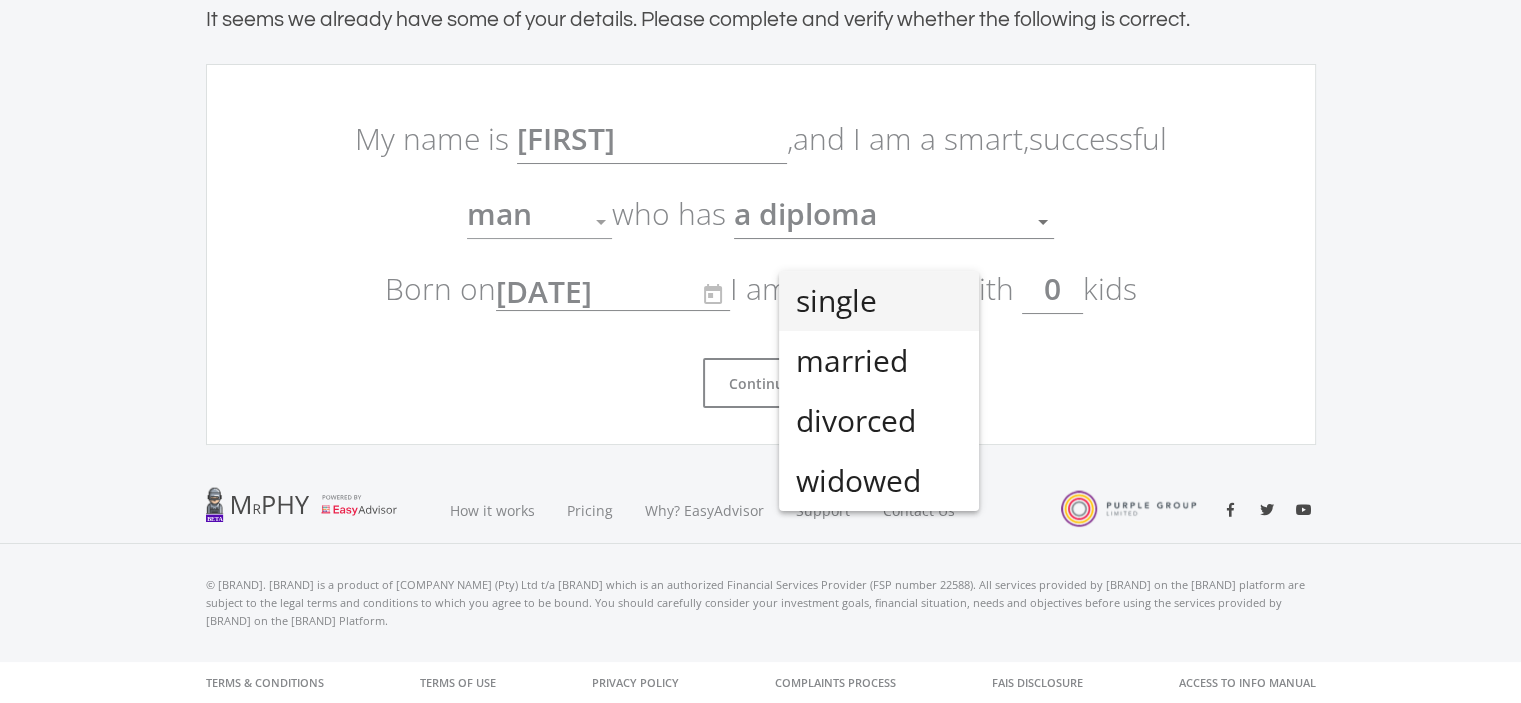 click on "single" at bounding box center (879, 301) 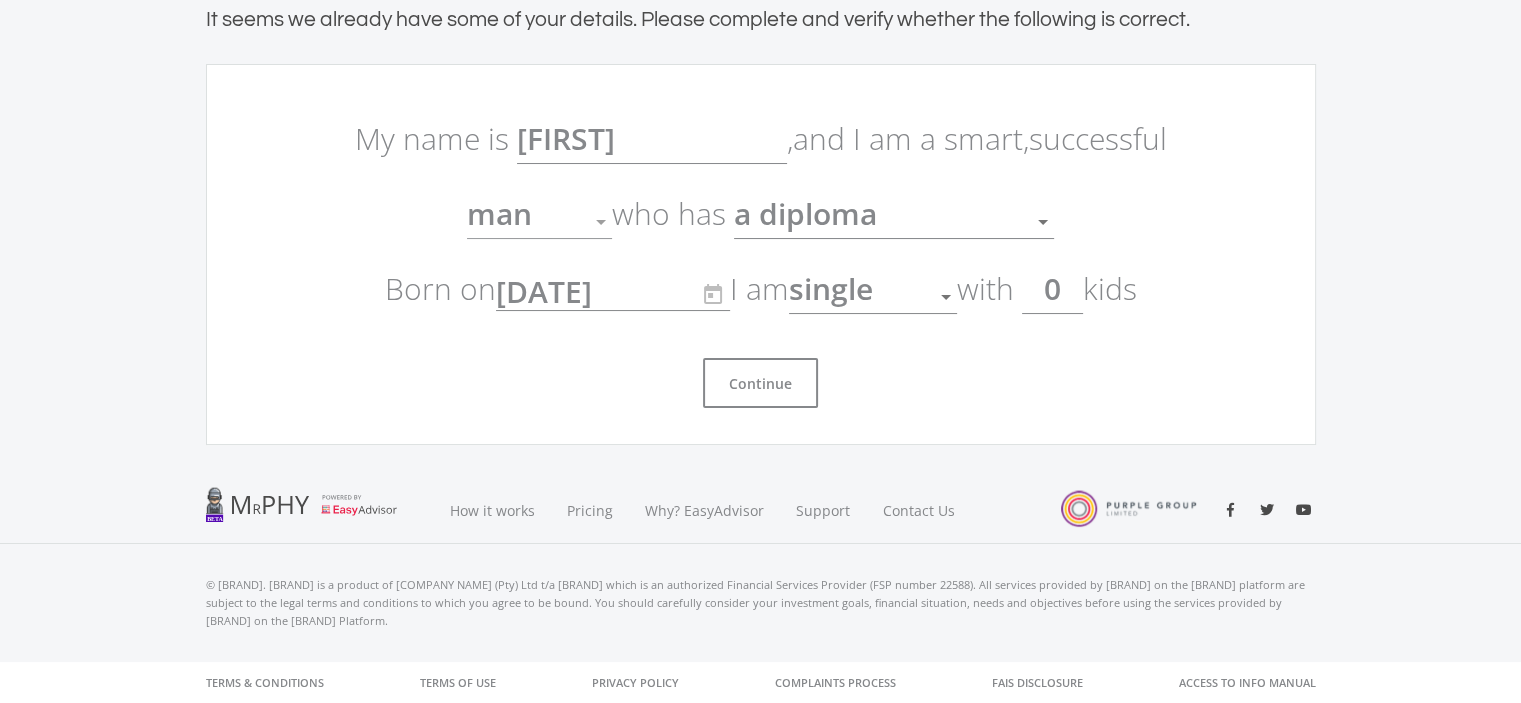 click on "0" at bounding box center [1052, 289] 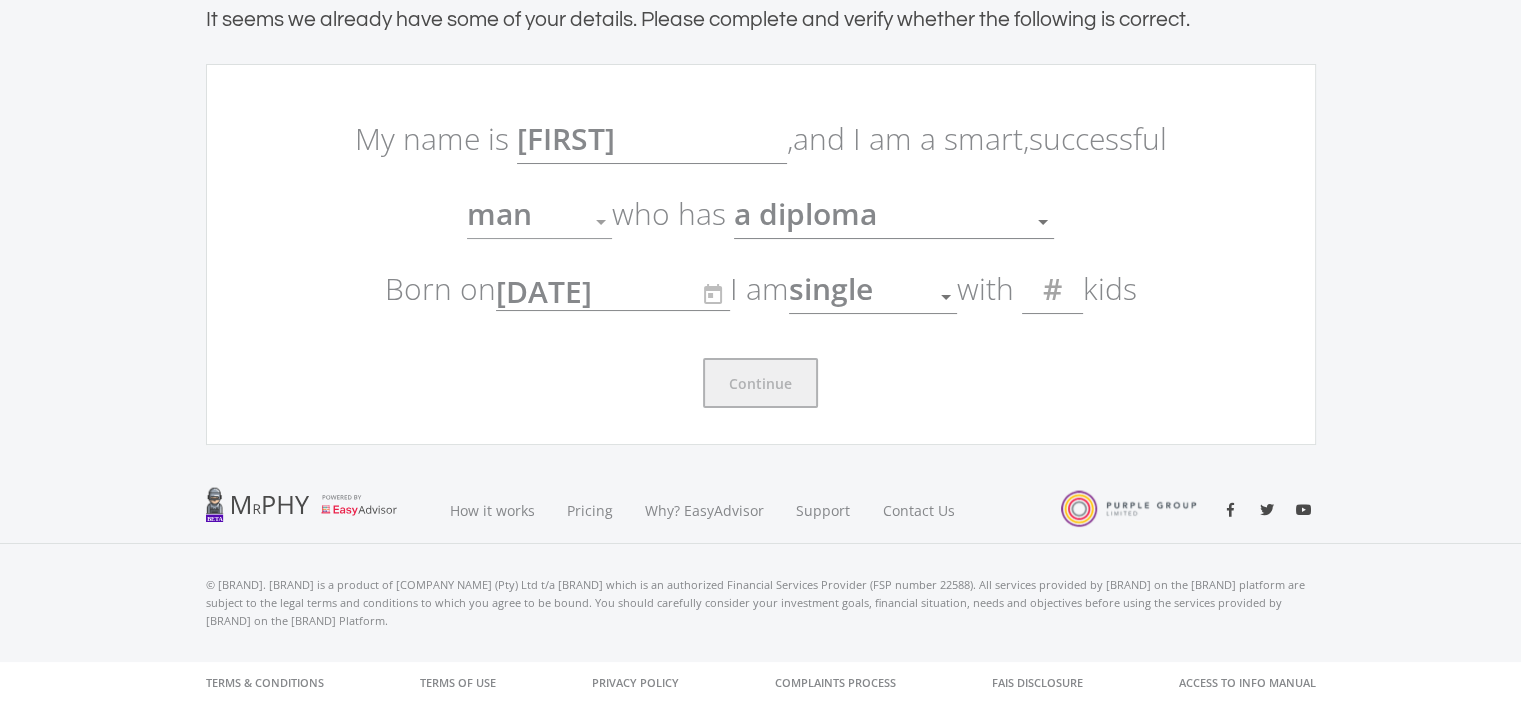 click on "My name is
[FIRST] ,
and I am a smart,
successful
man
Gender
who has
a diploma
Education
Born on
[DATE]" at bounding box center (761, 254) 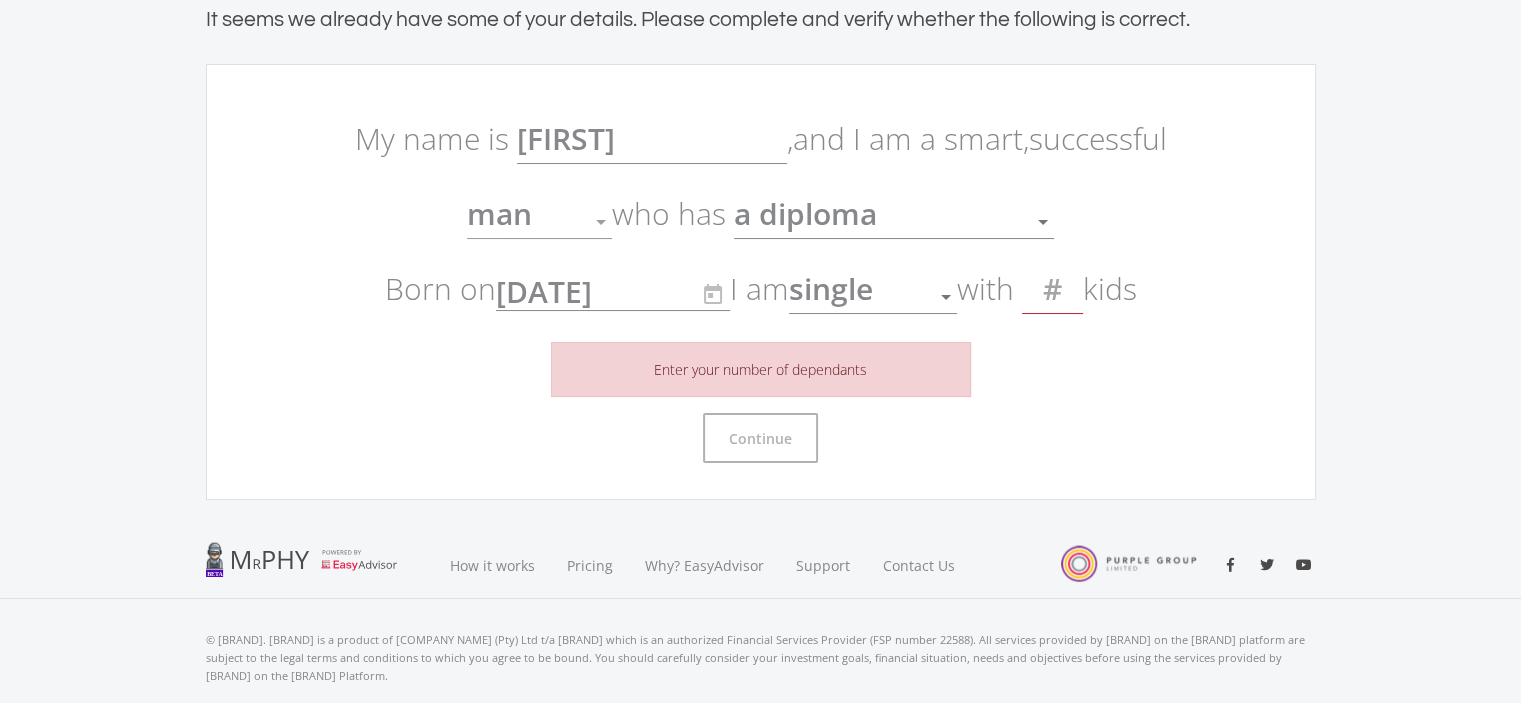 click at bounding box center [1052, 289] 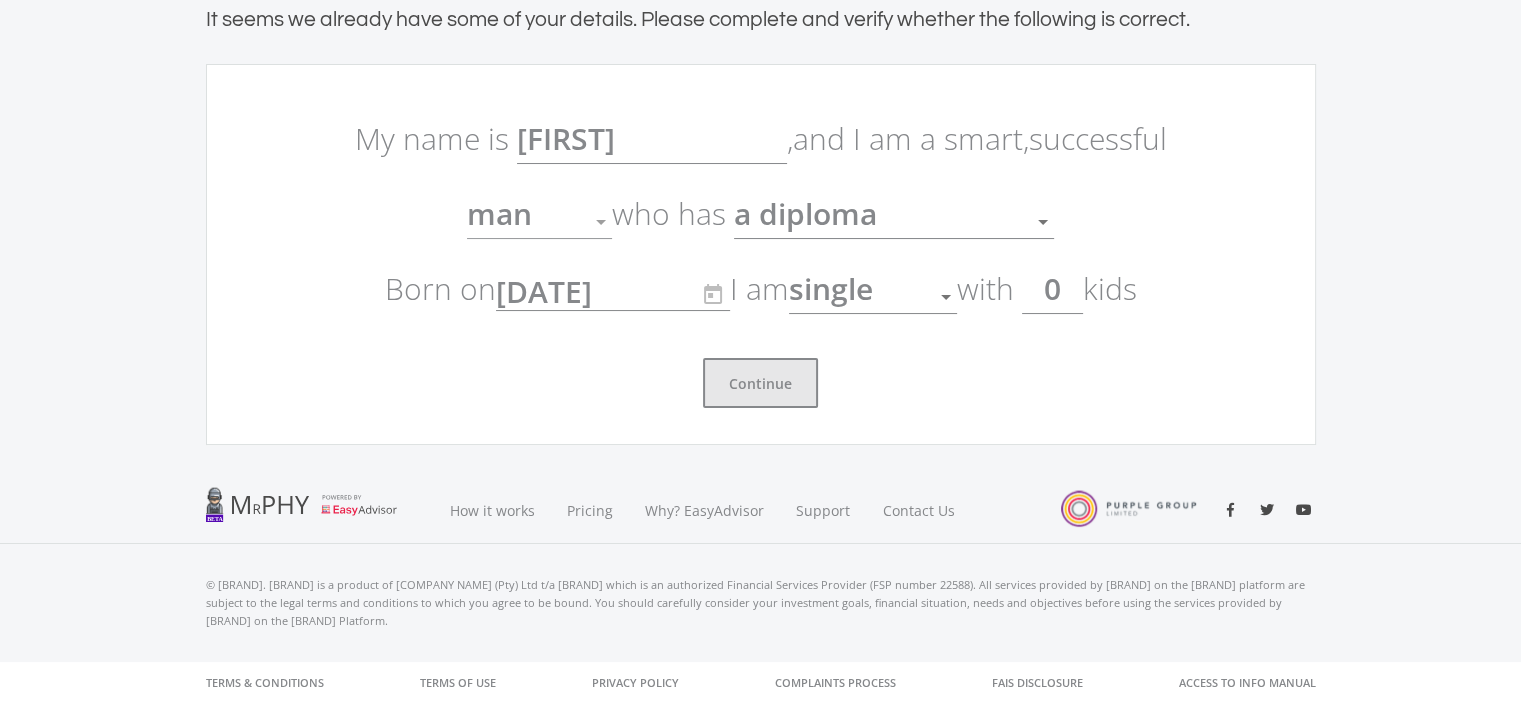 type on "0" 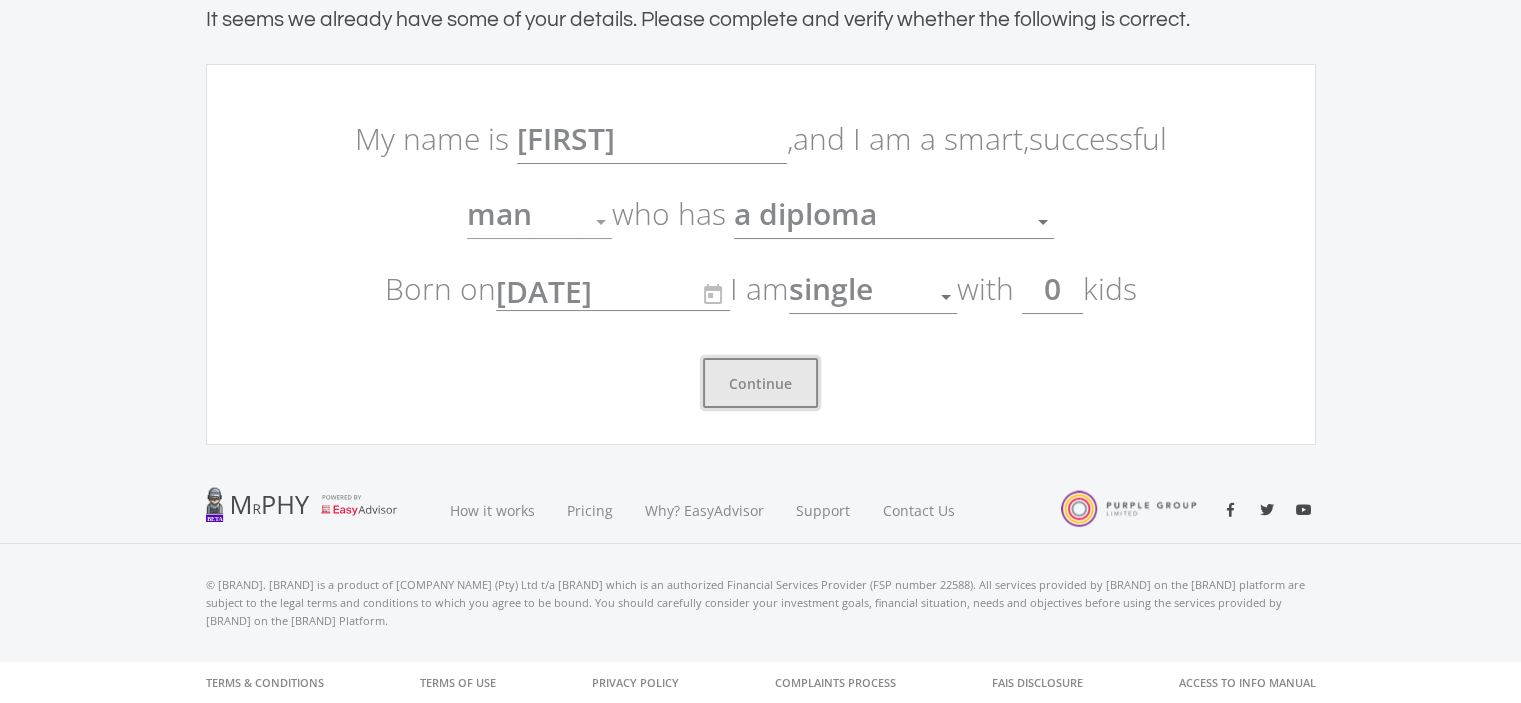 click on "Continue" at bounding box center (760, 383) 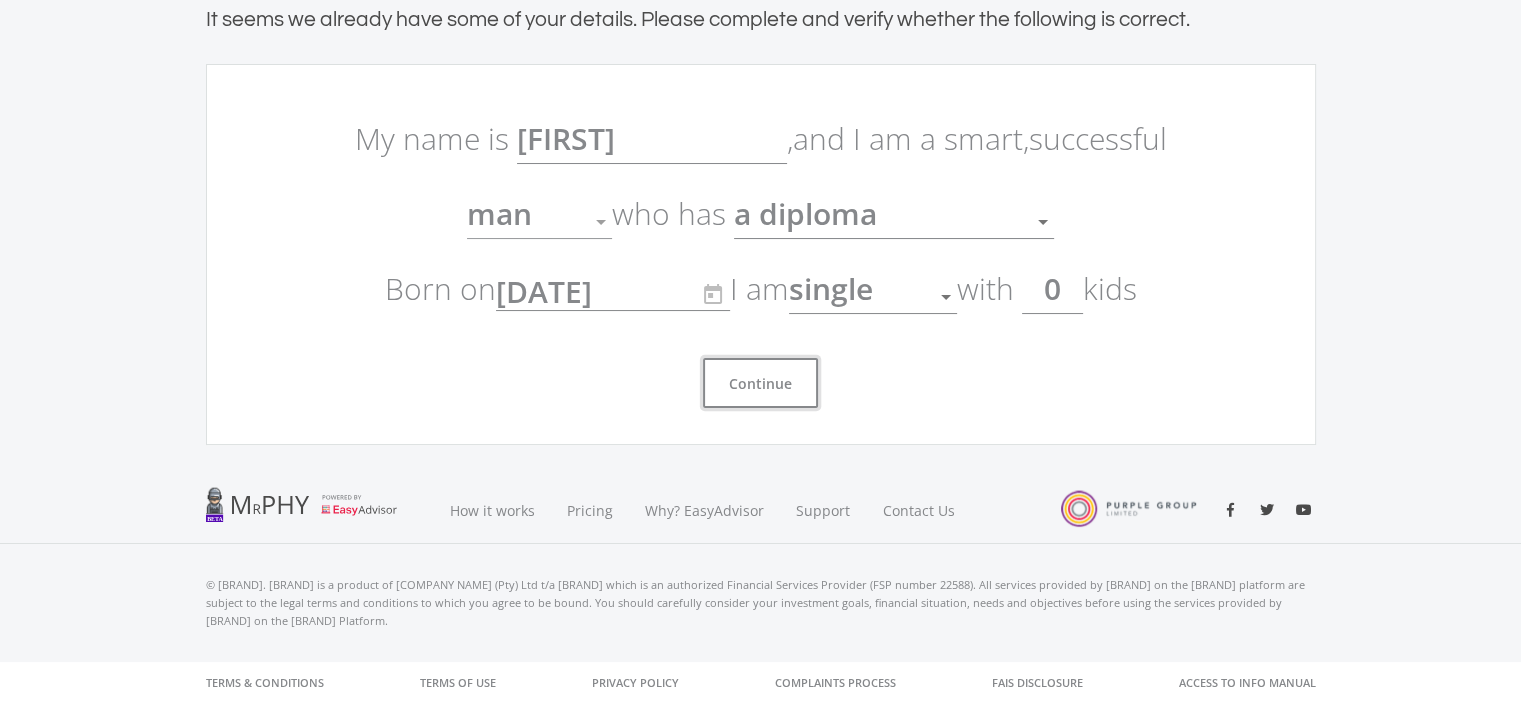 scroll, scrollTop: 0, scrollLeft: 0, axis: both 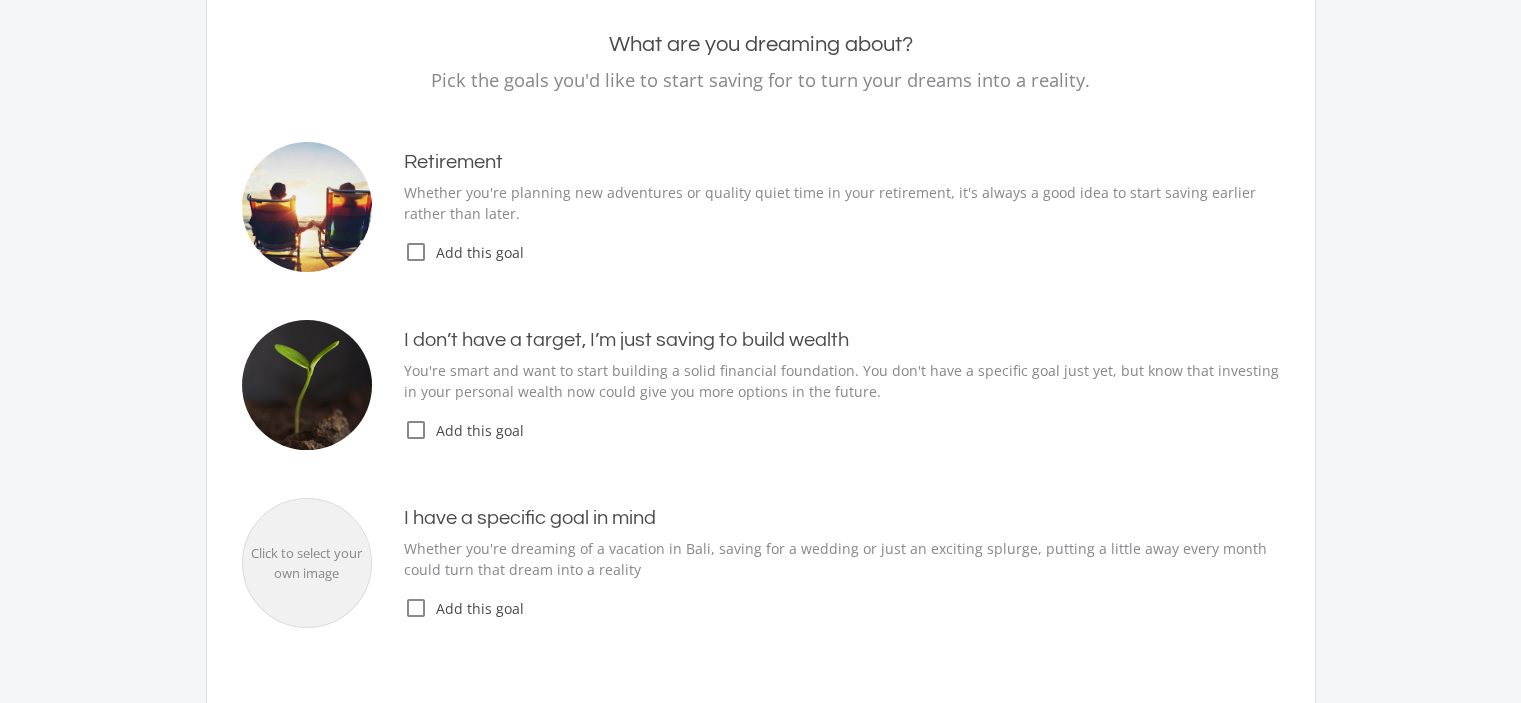 click on "check_box_outline_blank" at bounding box center [416, 252] 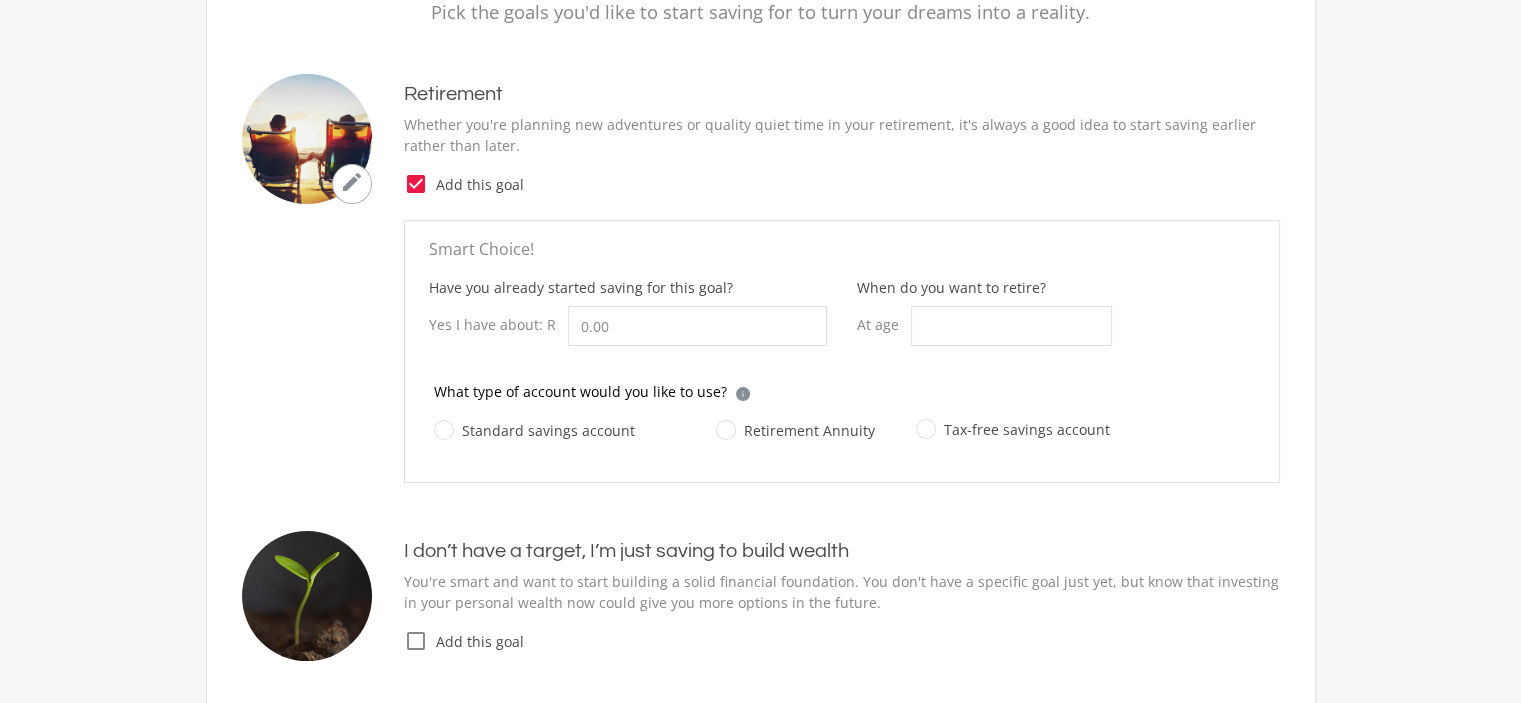 scroll, scrollTop: 300, scrollLeft: 0, axis: vertical 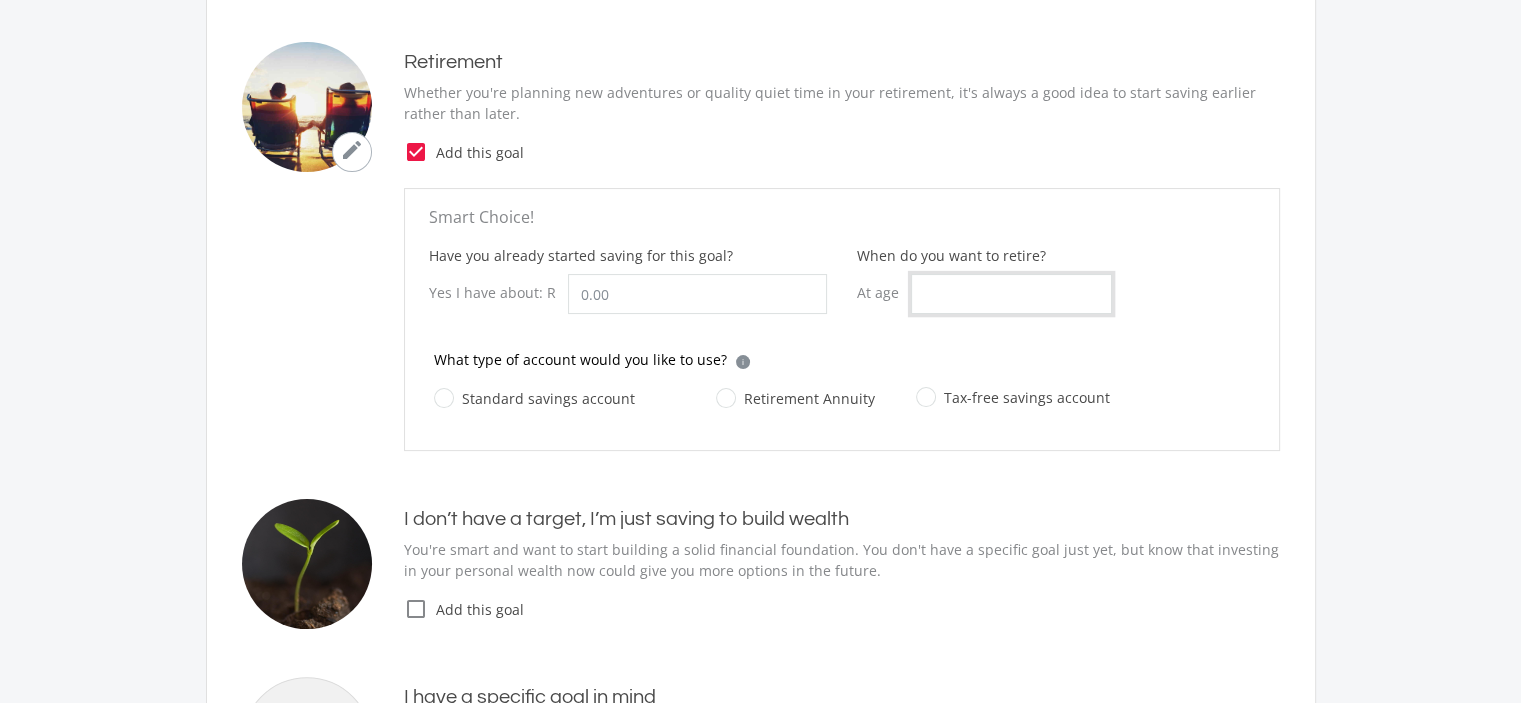 click on "When do you want to retire?" at bounding box center [1011, 294] 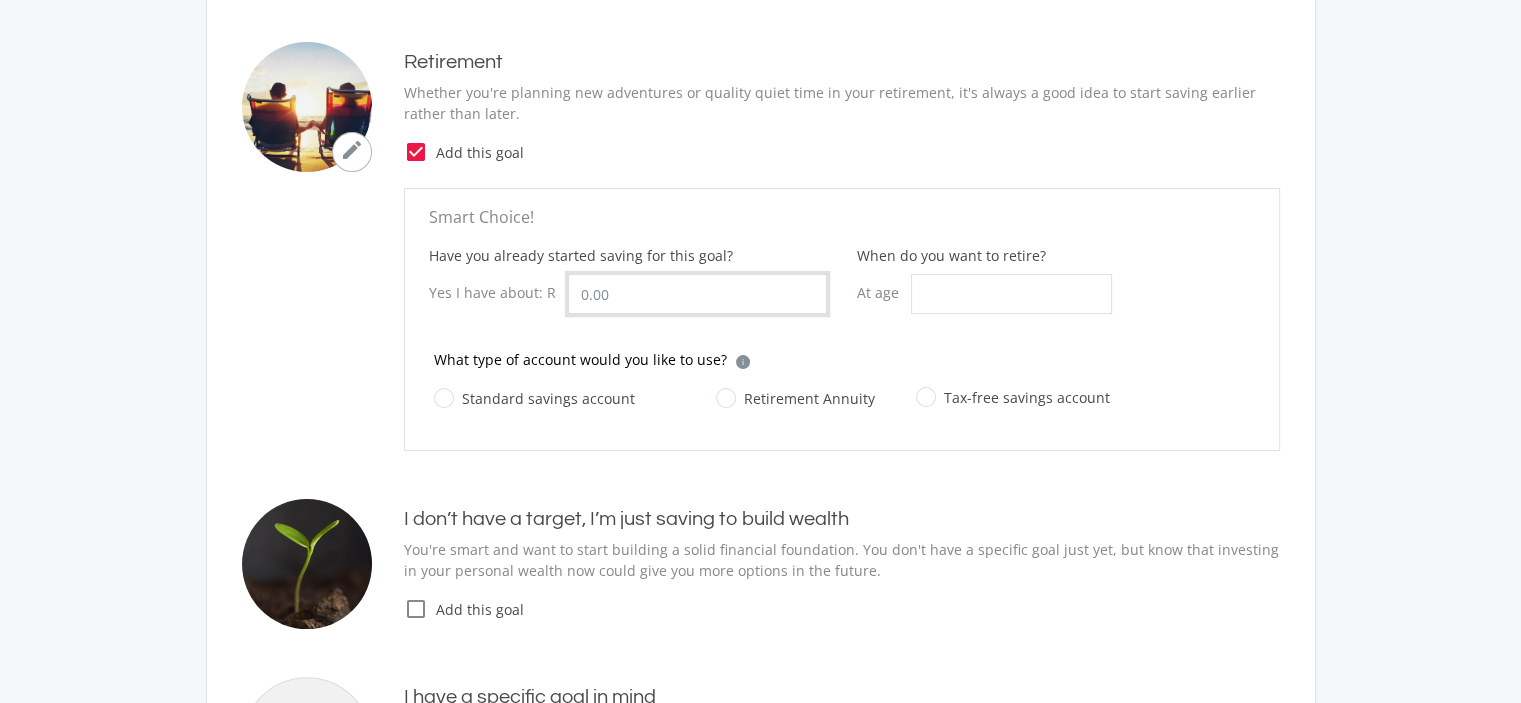 click on "Have you already started saving for this goal?" at bounding box center (697, 294) 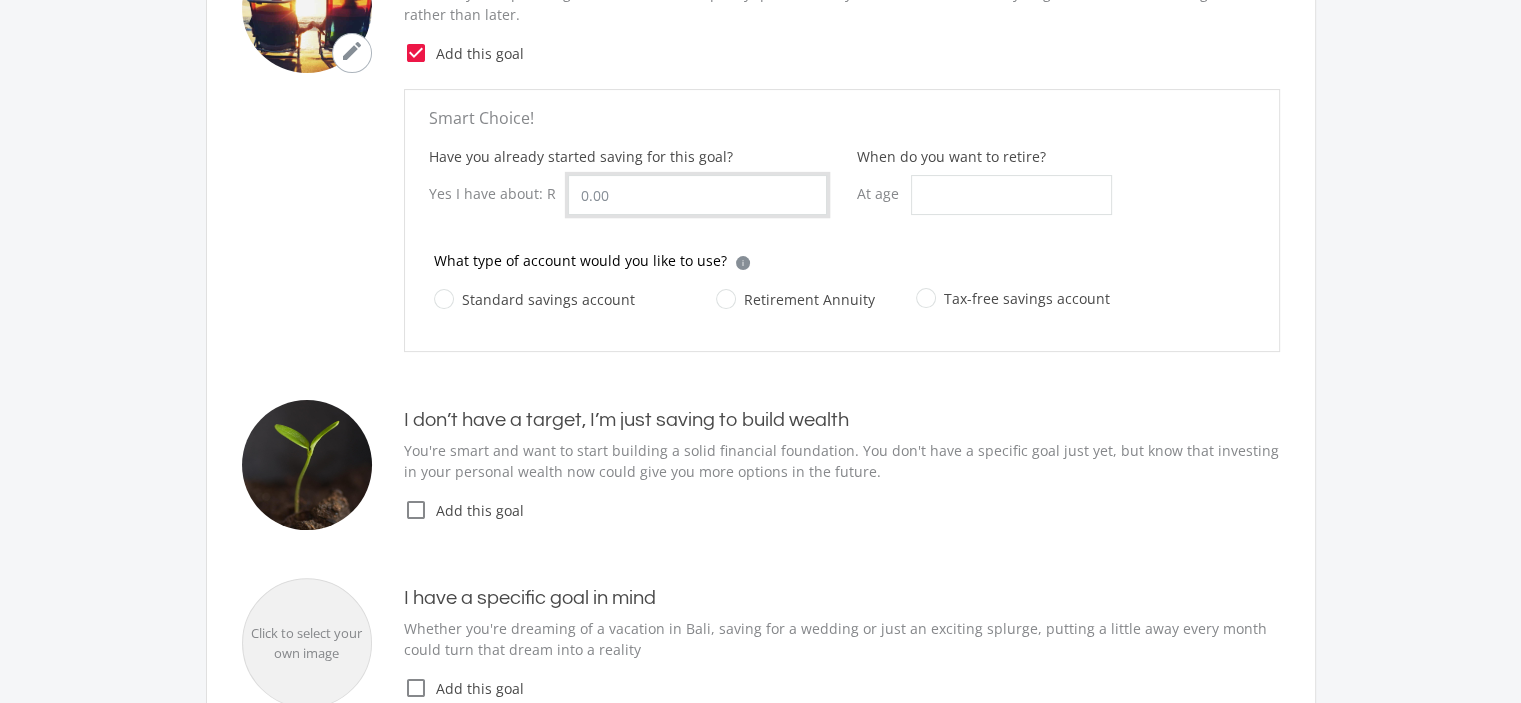 scroll, scrollTop: 400, scrollLeft: 0, axis: vertical 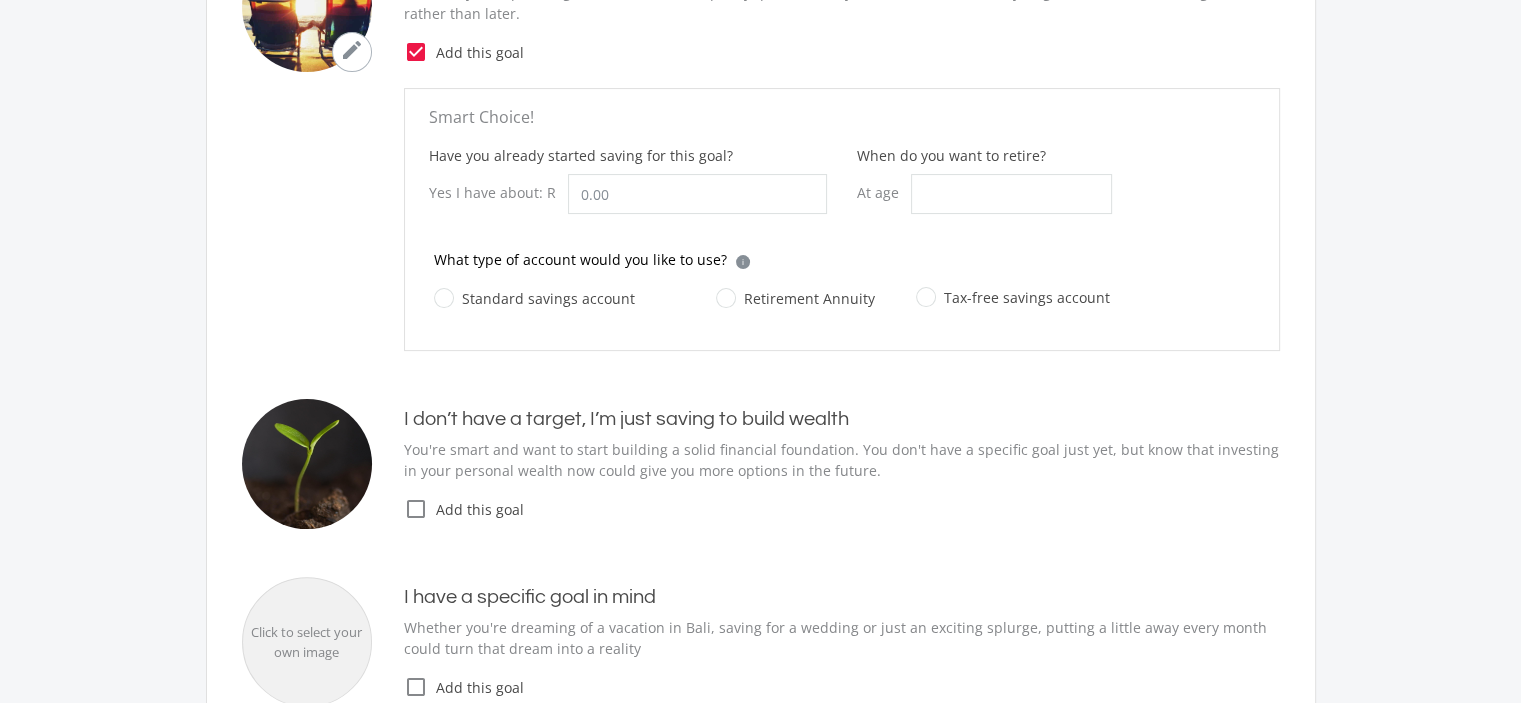 click on "Retirement Annuity" at bounding box center (795, 298) 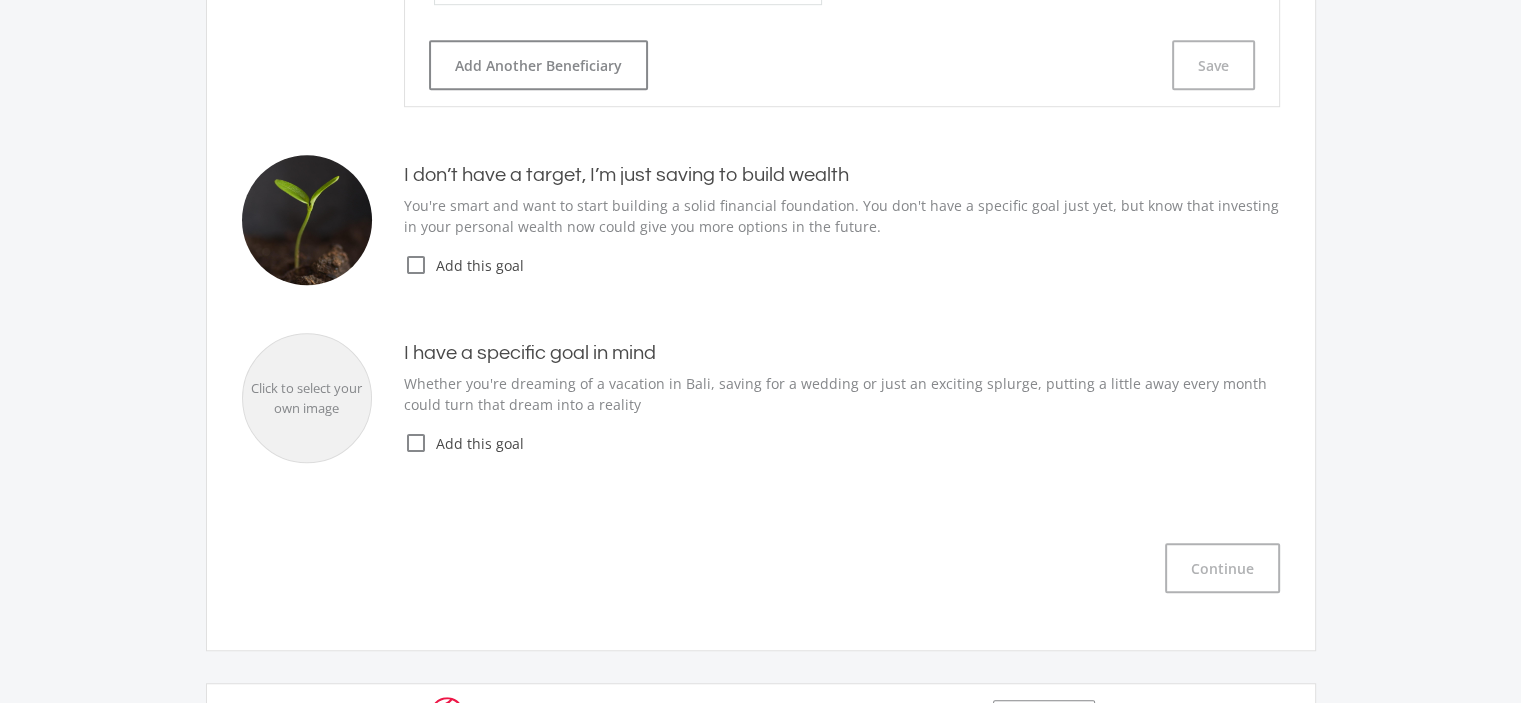 scroll, scrollTop: 1400, scrollLeft: 0, axis: vertical 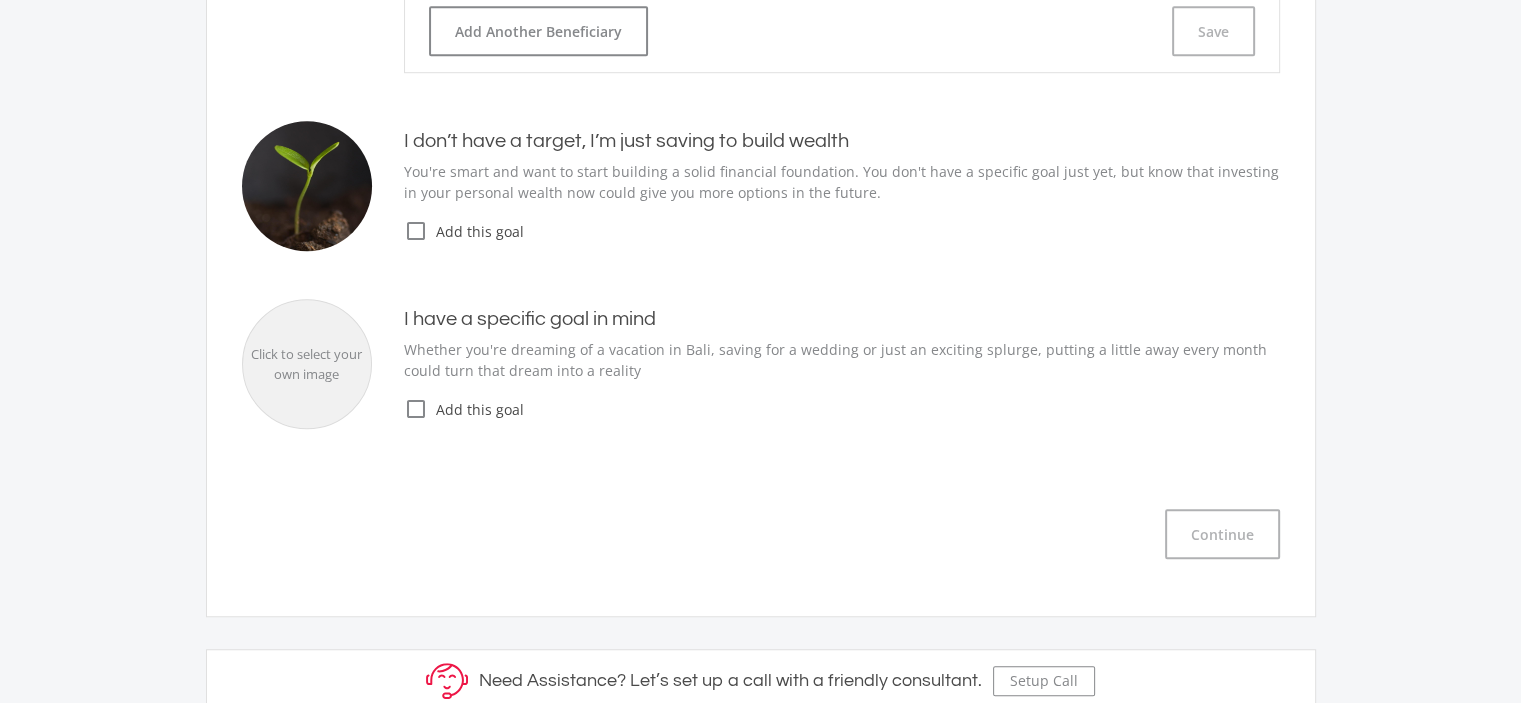 click on "check_box_outline_blank" at bounding box center [0, 0] 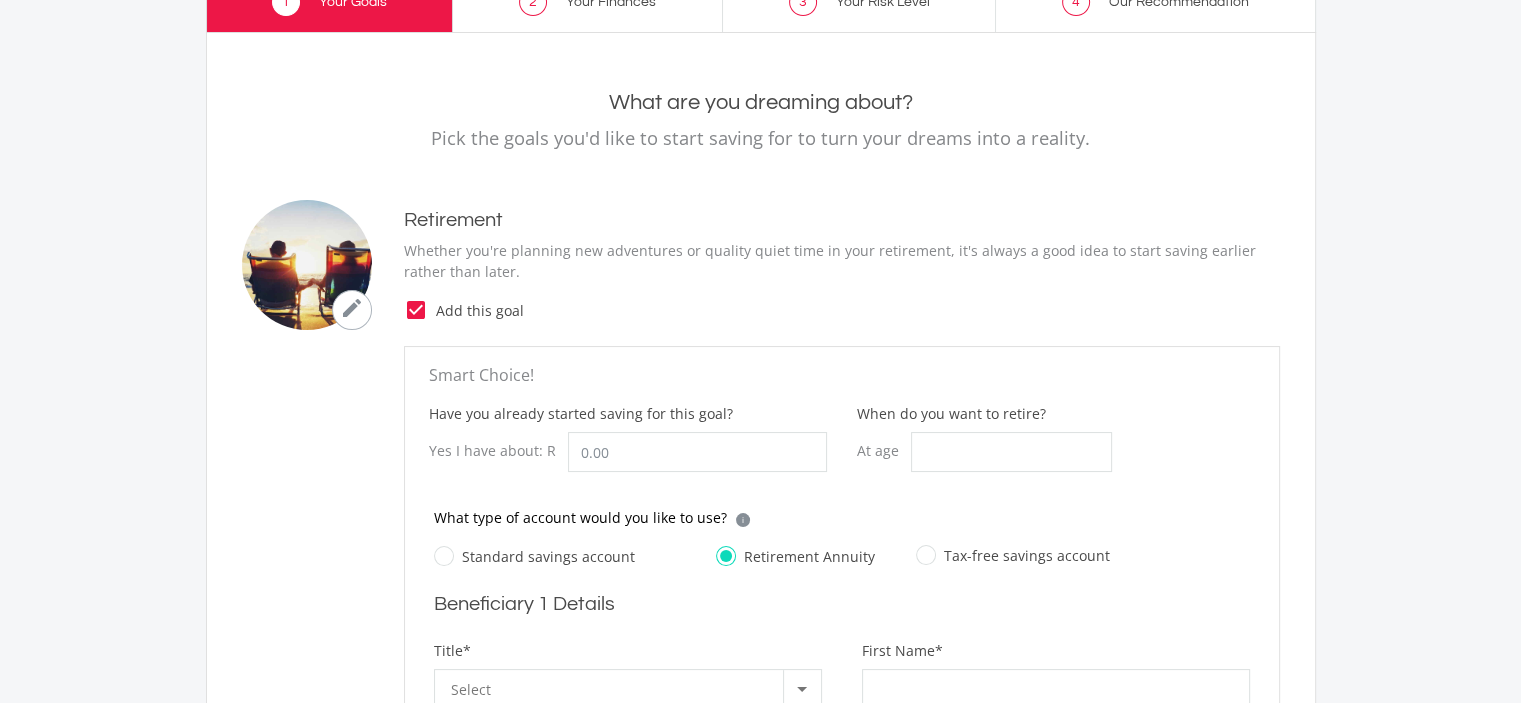 scroll, scrollTop: 0, scrollLeft: 0, axis: both 